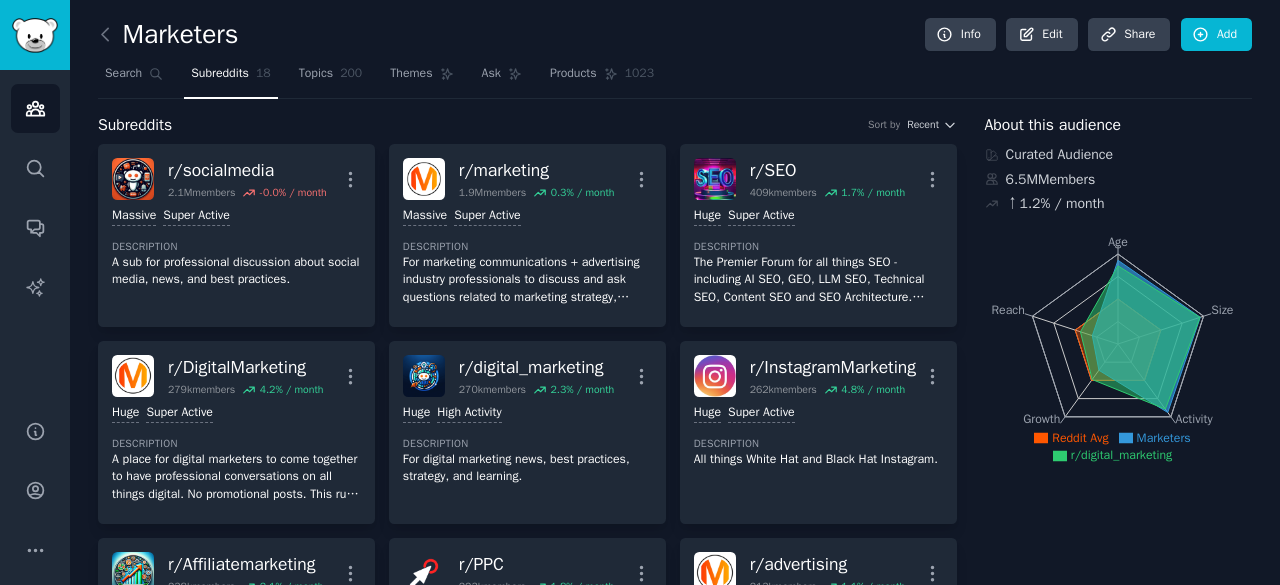 scroll, scrollTop: 0, scrollLeft: 0, axis: both 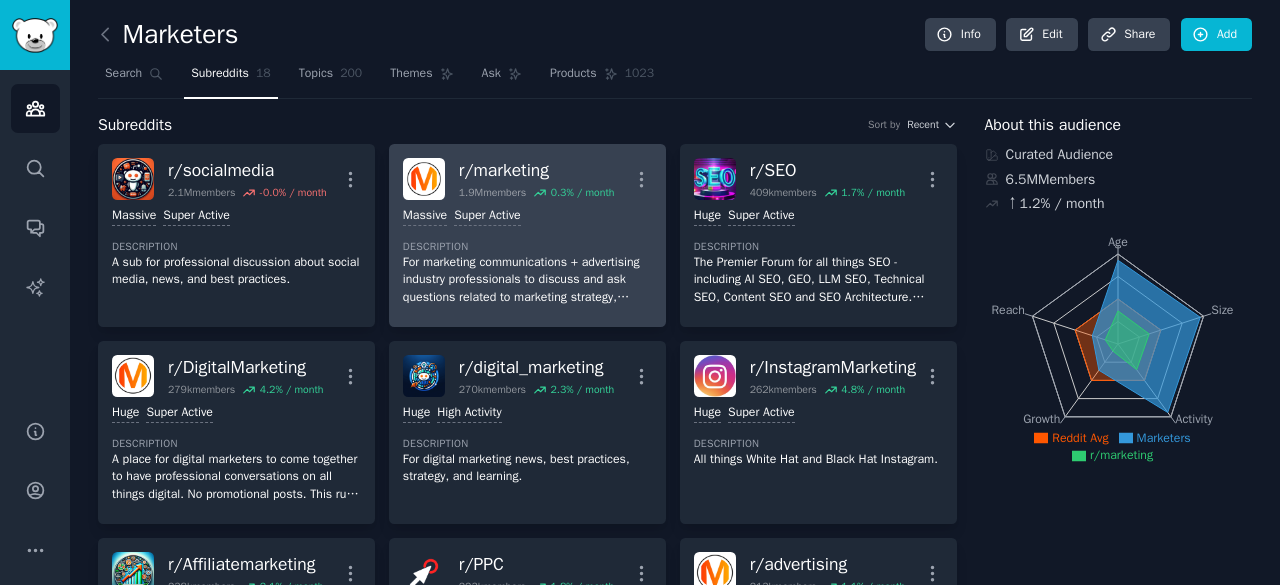 click on "1.9M  members" at bounding box center [492, 193] 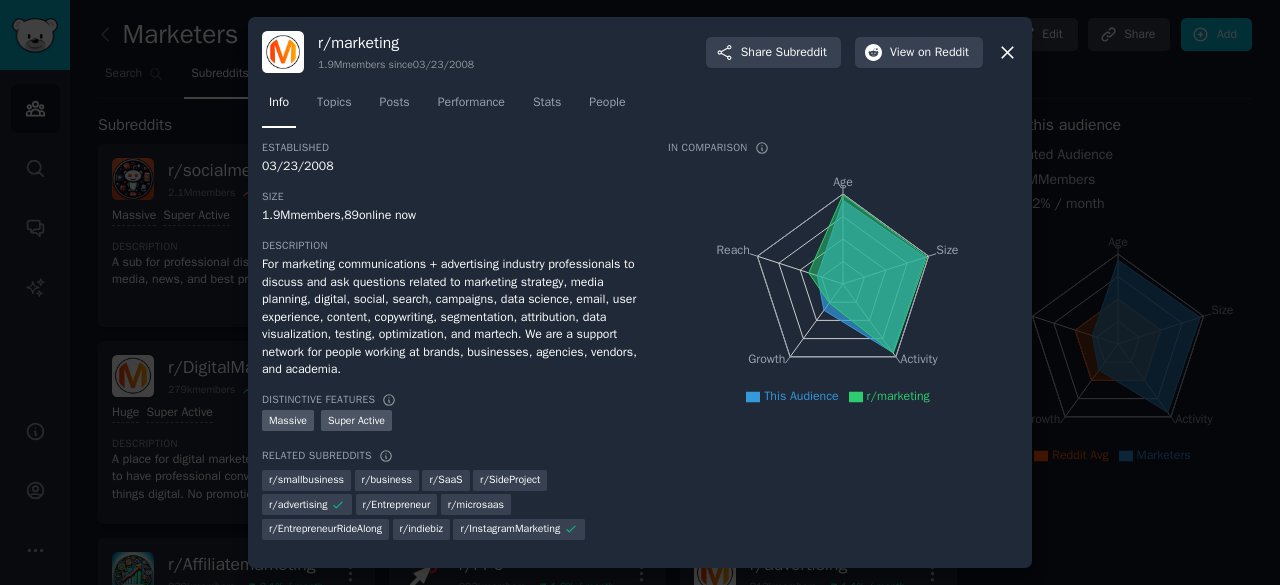 click at bounding box center (640, 292) 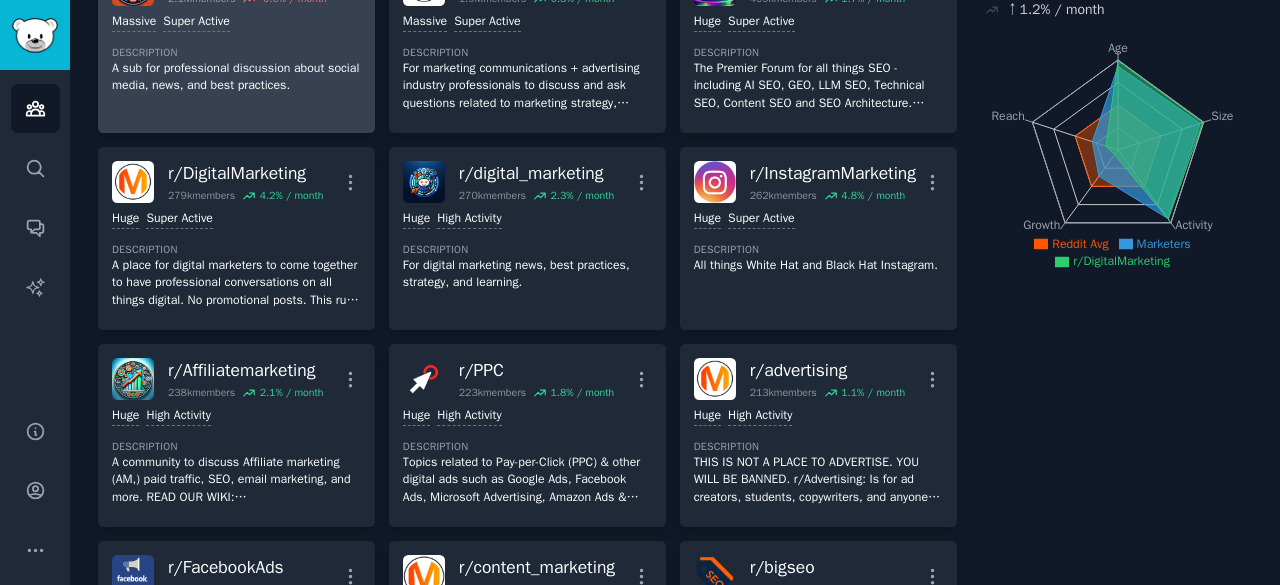 scroll, scrollTop: 195, scrollLeft: 0, axis: vertical 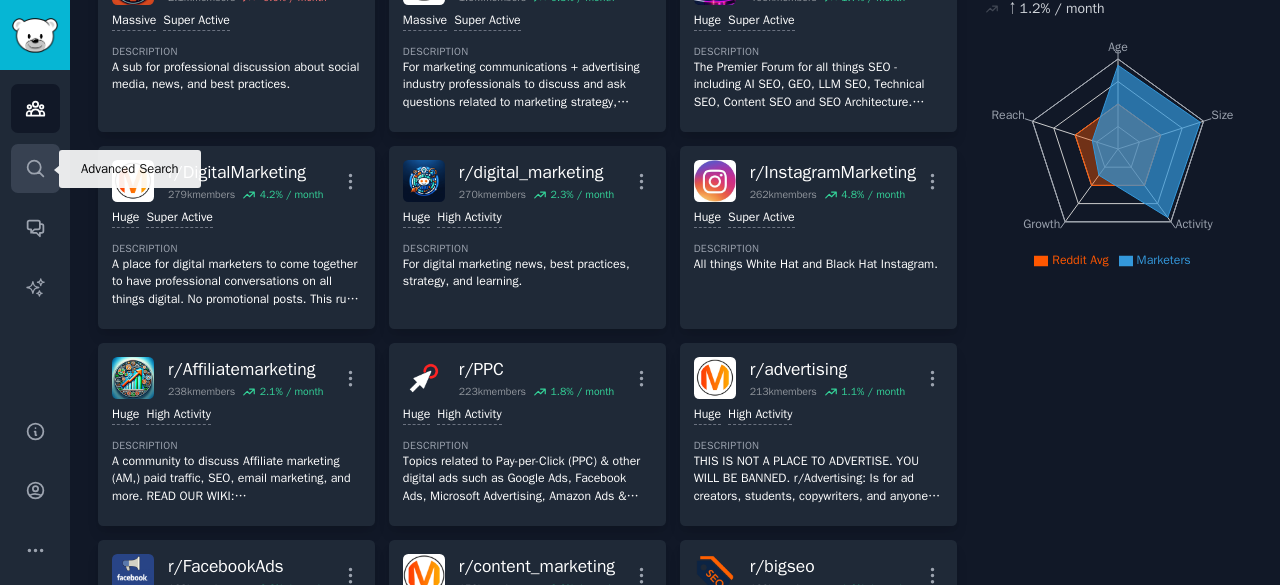 click on "Search" at bounding box center [35, 168] 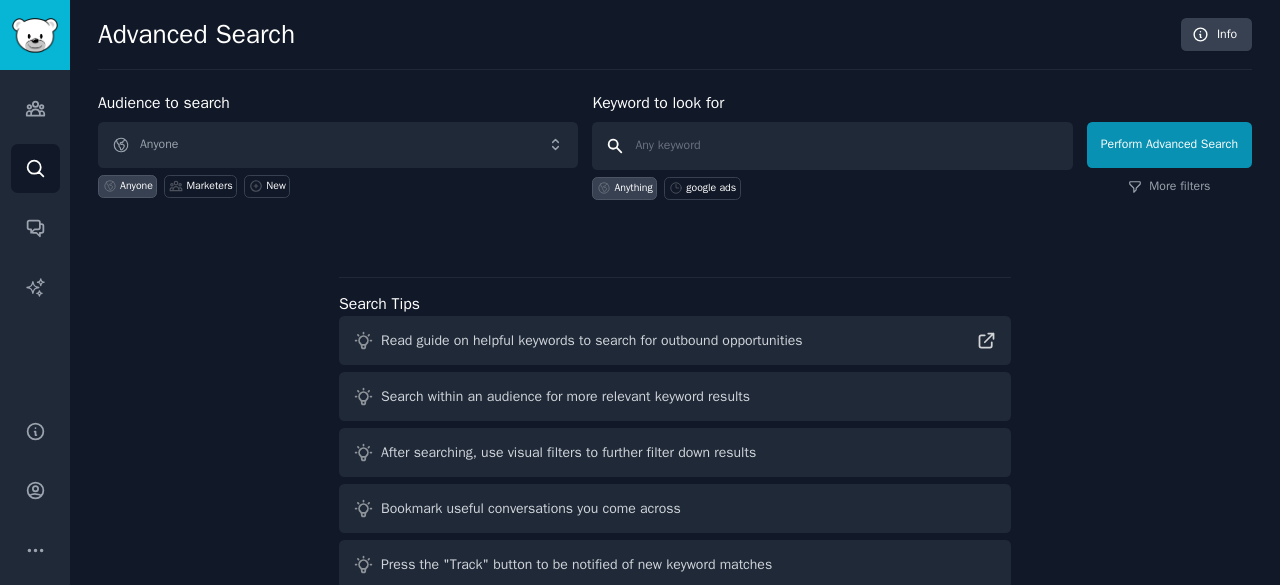 click at bounding box center [832, 146] 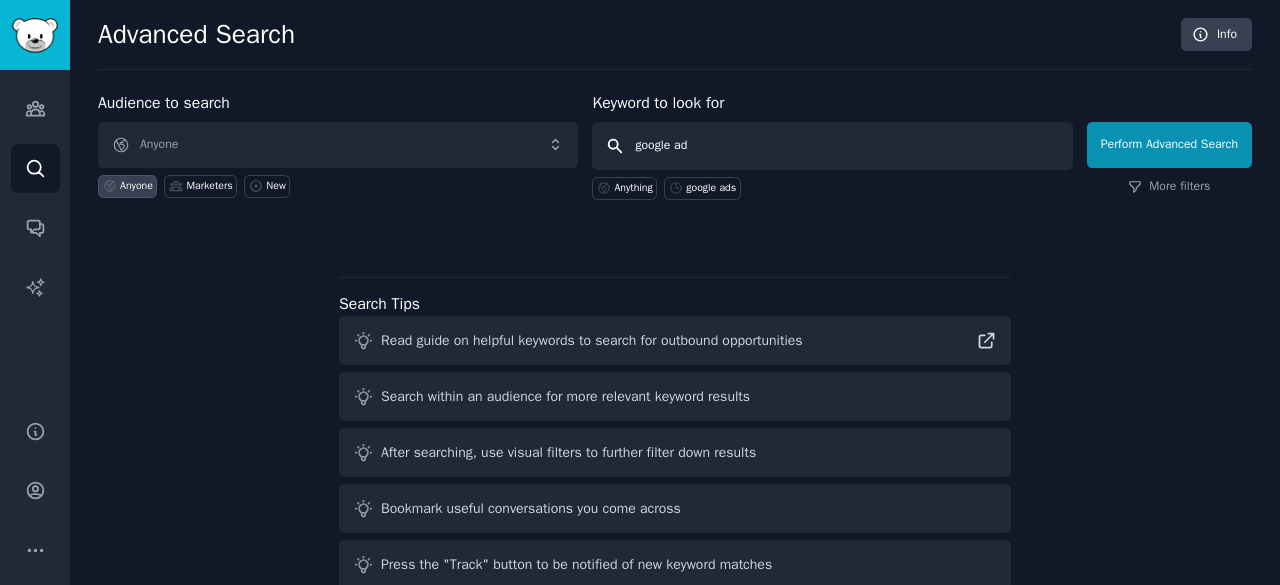 type on "google ads" 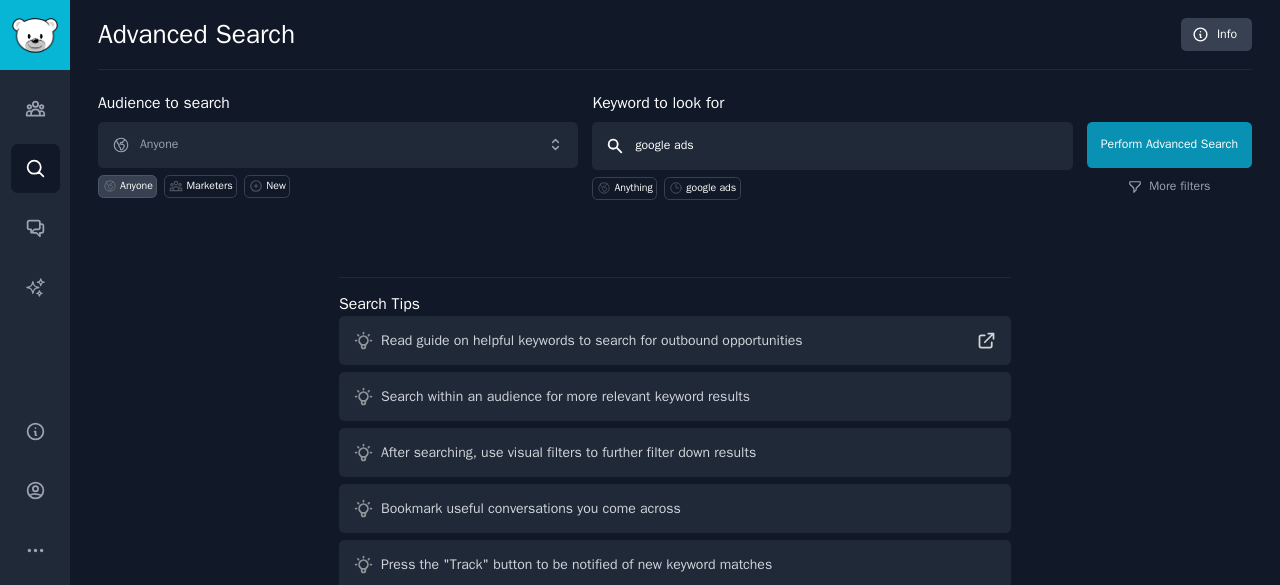 click on "Perform Advanced Search" at bounding box center (1169, 145) 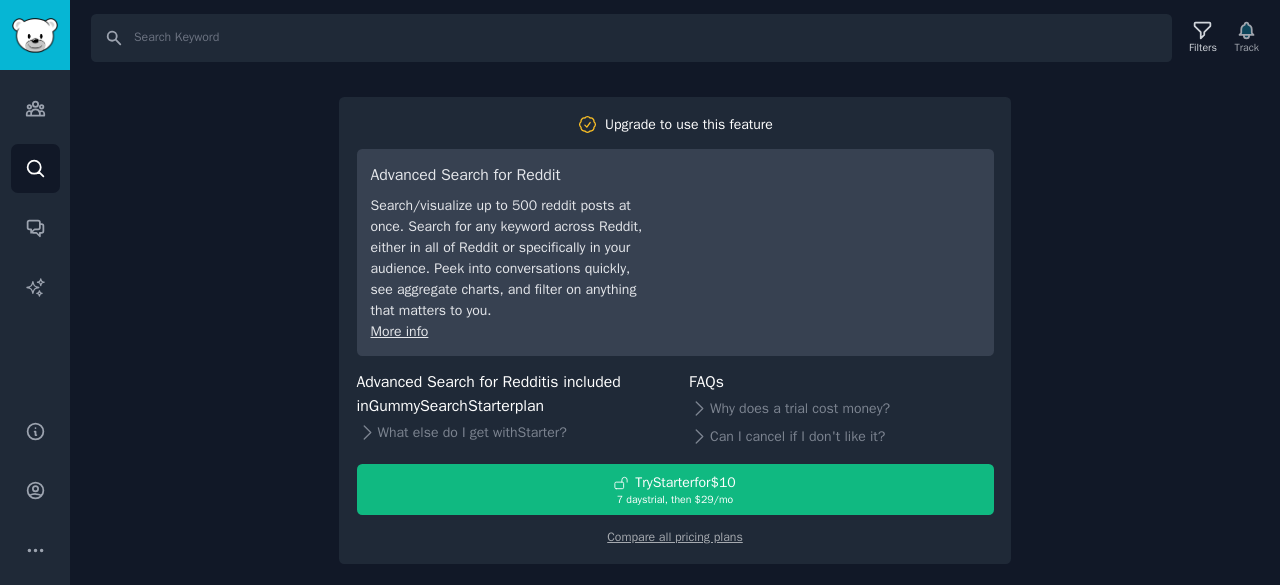 click on "Search Filters Track Upgrade to use this feature Advanced Search for Reddit Search/visualize up to 500 reddit posts at once. Search for any keyword across Reddit, either in all of Reddit or specifically in your audience. Peek into conversations quickly, see aggregate charts, and filter on anything that matters to you. More info Advanced Search for Reddit  is included in  GummySearch  Starter  plan What else do I get with  Starter ? FAQs Why does a trial cost money? Can I cancel if I don't like it? Try  Starter  for  $10 7 days  trial, then $ 29 /mo Compare all pricing plans" at bounding box center (675, 292) 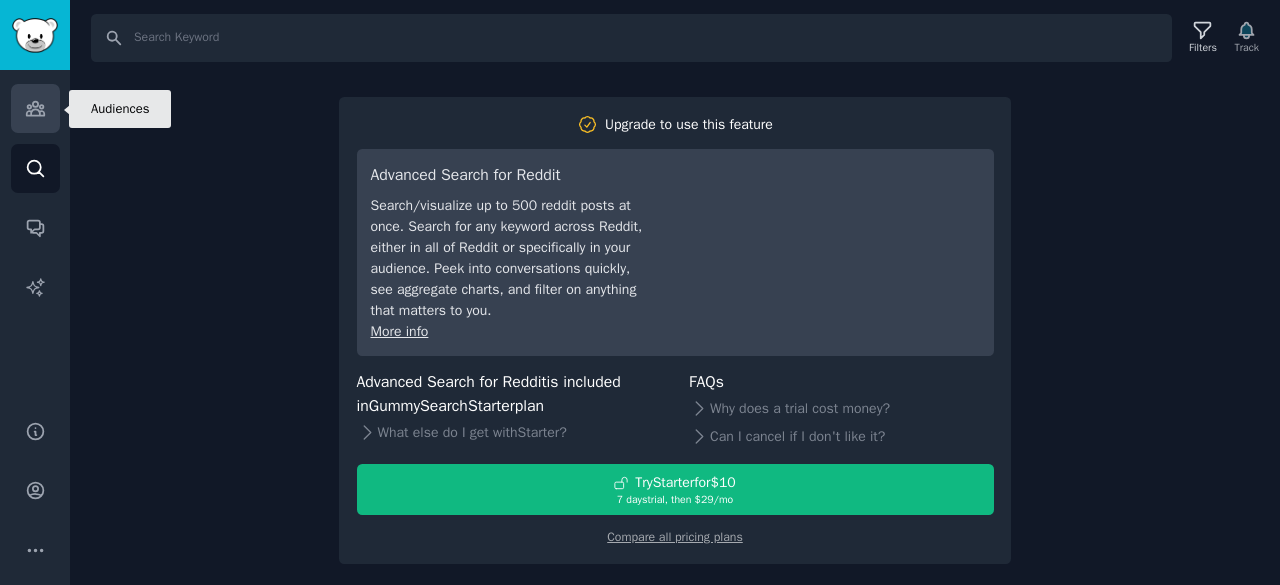 click 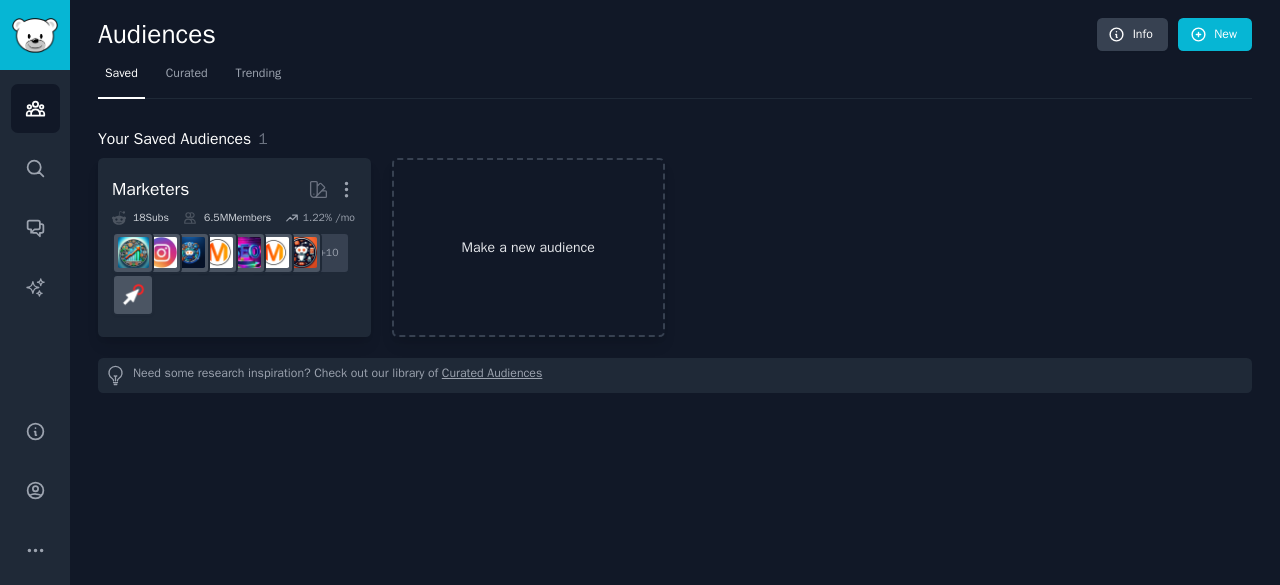click on "Make a new audience" at bounding box center (528, 247) 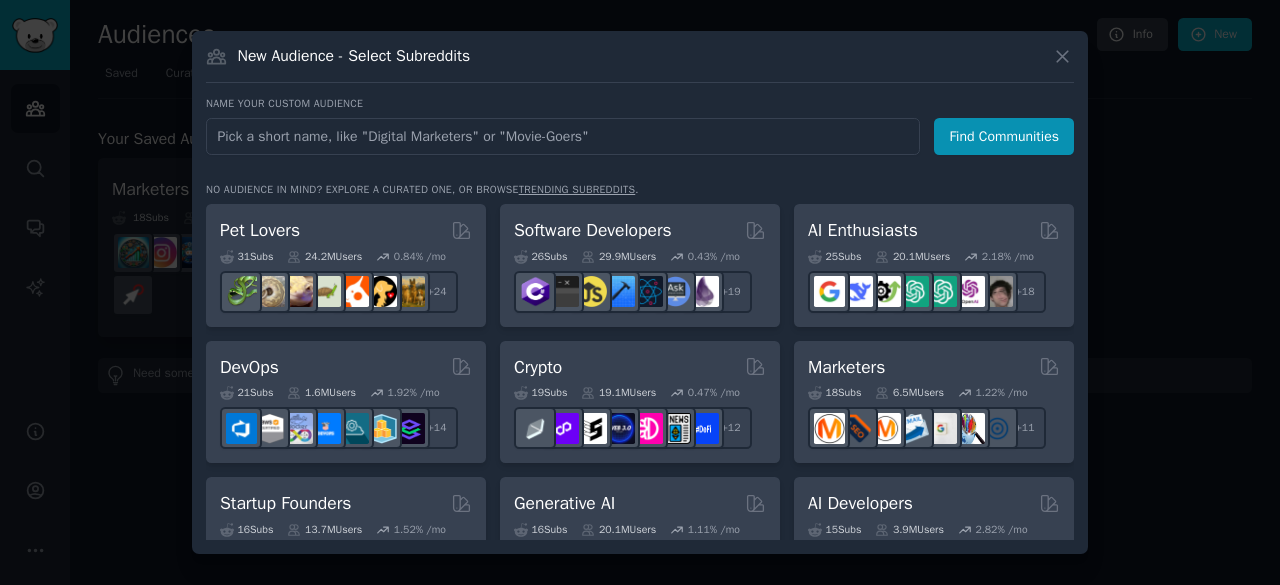 click at bounding box center (563, 136) 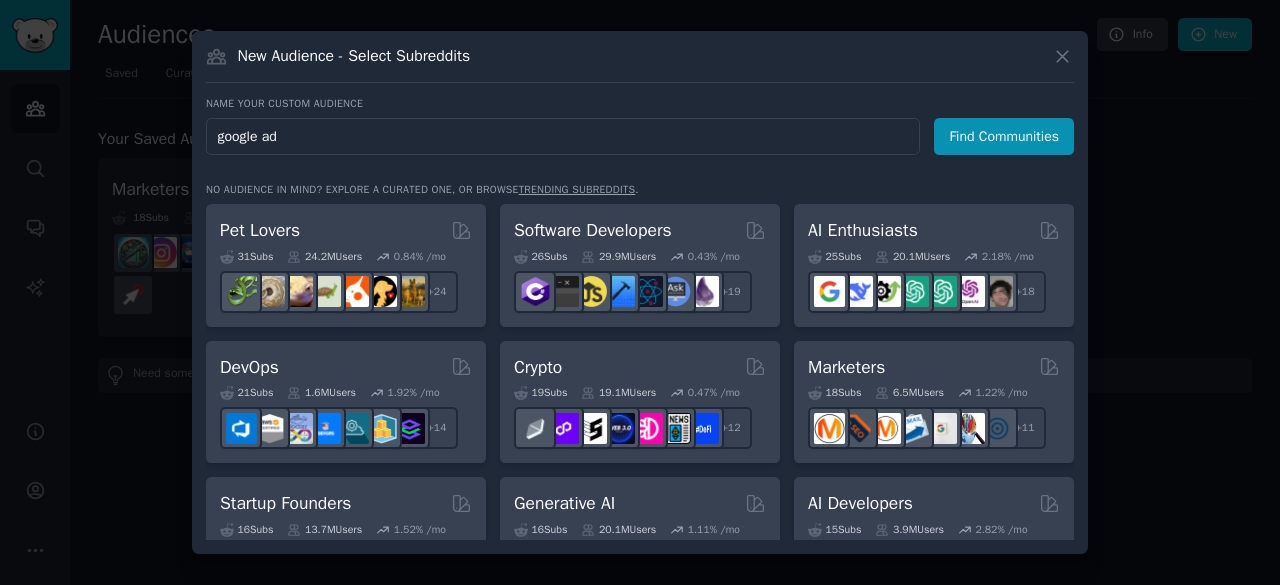type on "google ads" 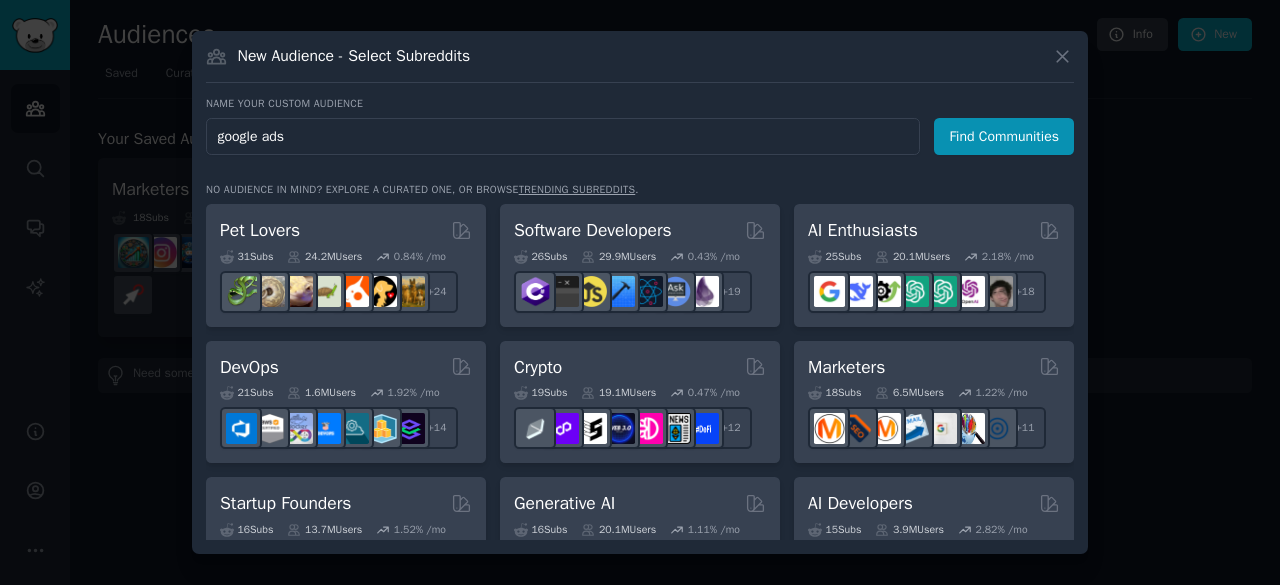 click on "Find Communities" at bounding box center [1004, 136] 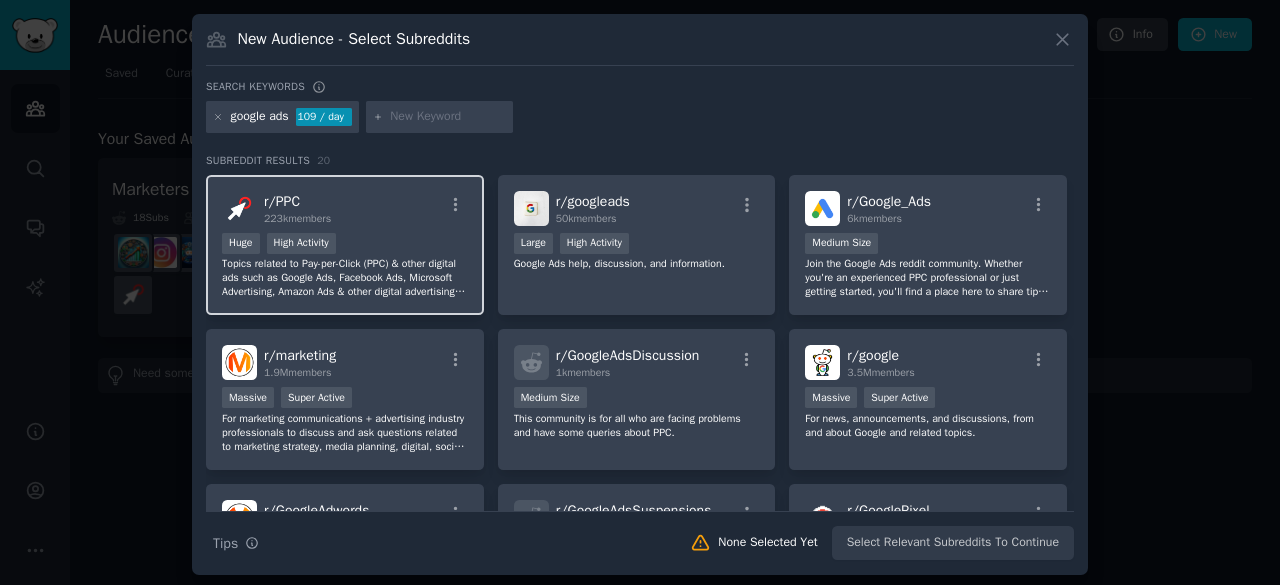 click on "r/ PPC 223k  members" at bounding box center (345, 208) 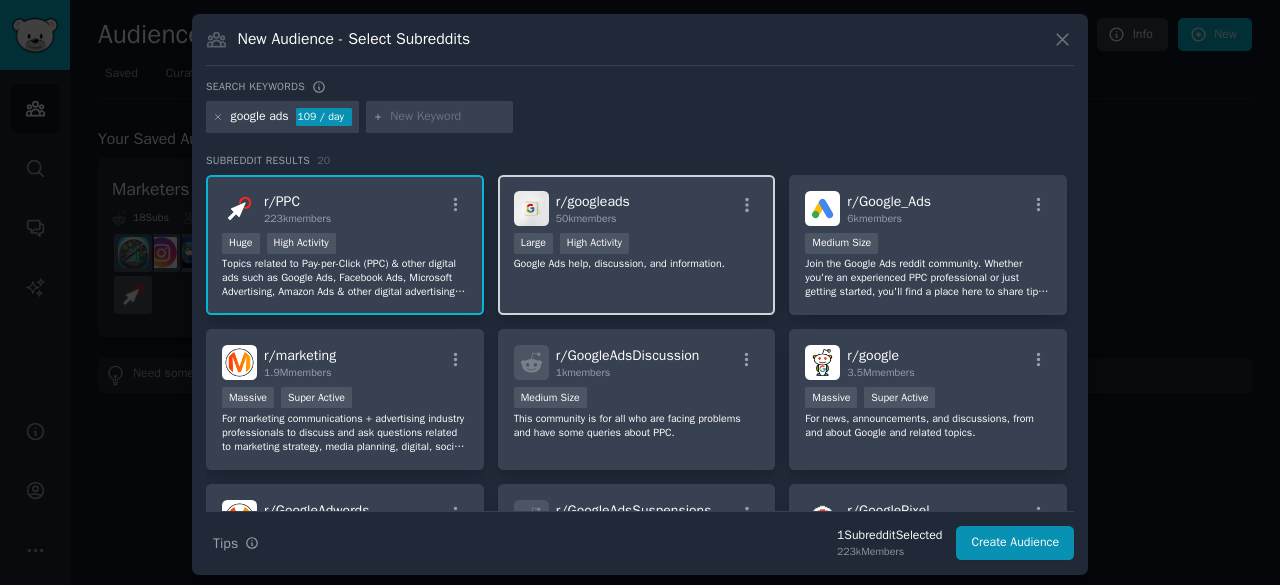 click on "r/ googleads" at bounding box center (593, 201) 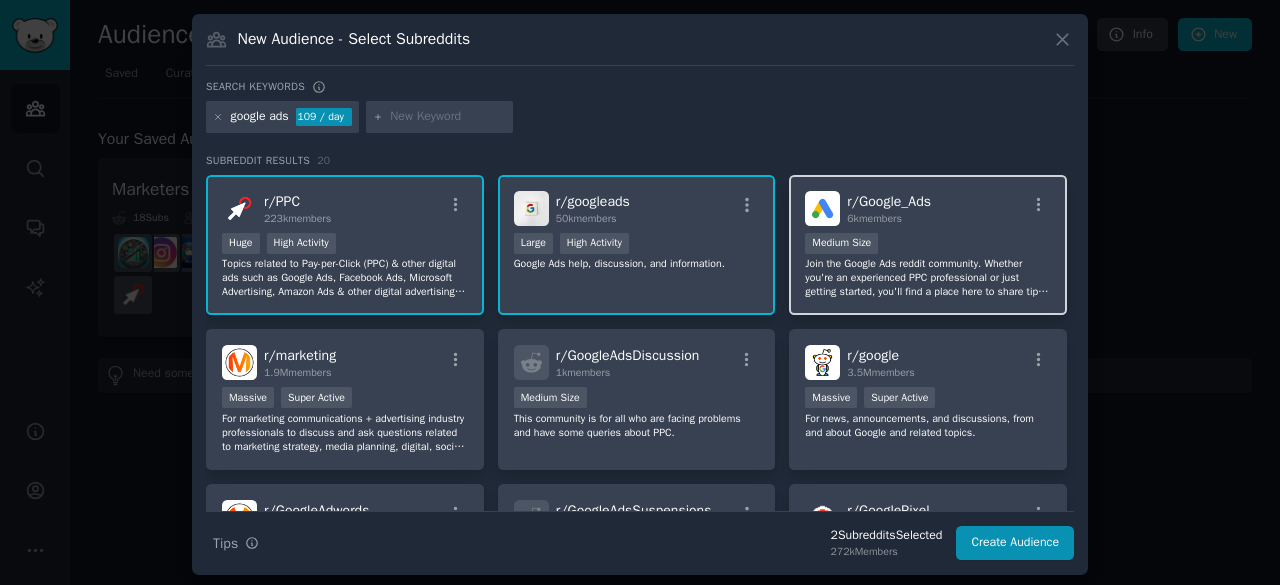 click on "r/ Google_Ads 6k  members" at bounding box center (889, 208) 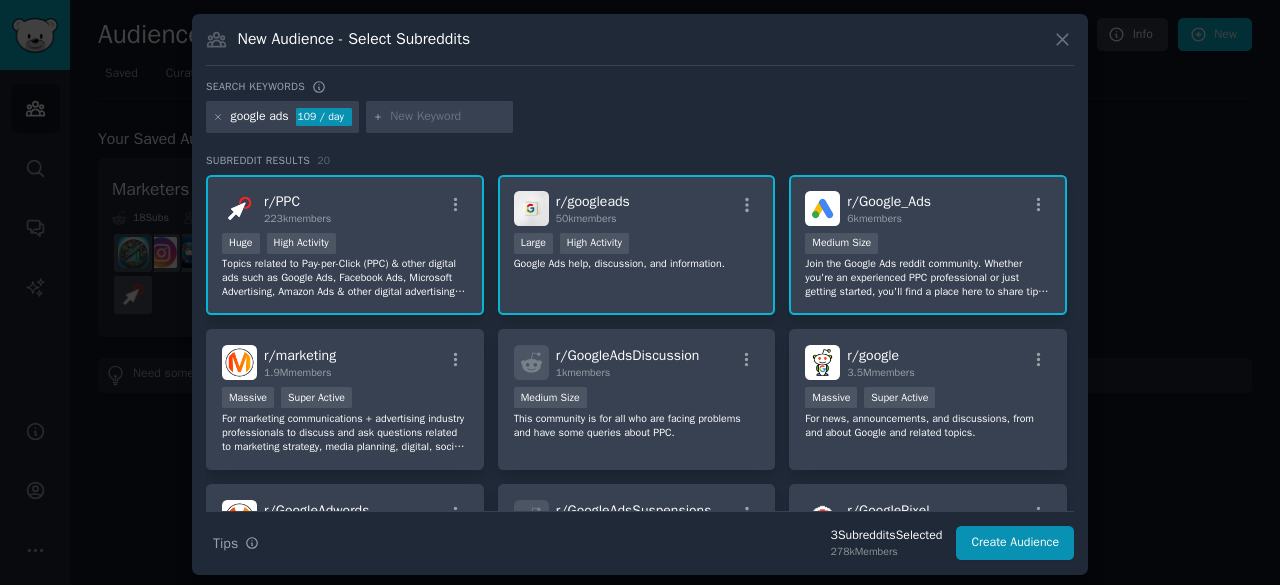 scroll, scrollTop: 67, scrollLeft: 0, axis: vertical 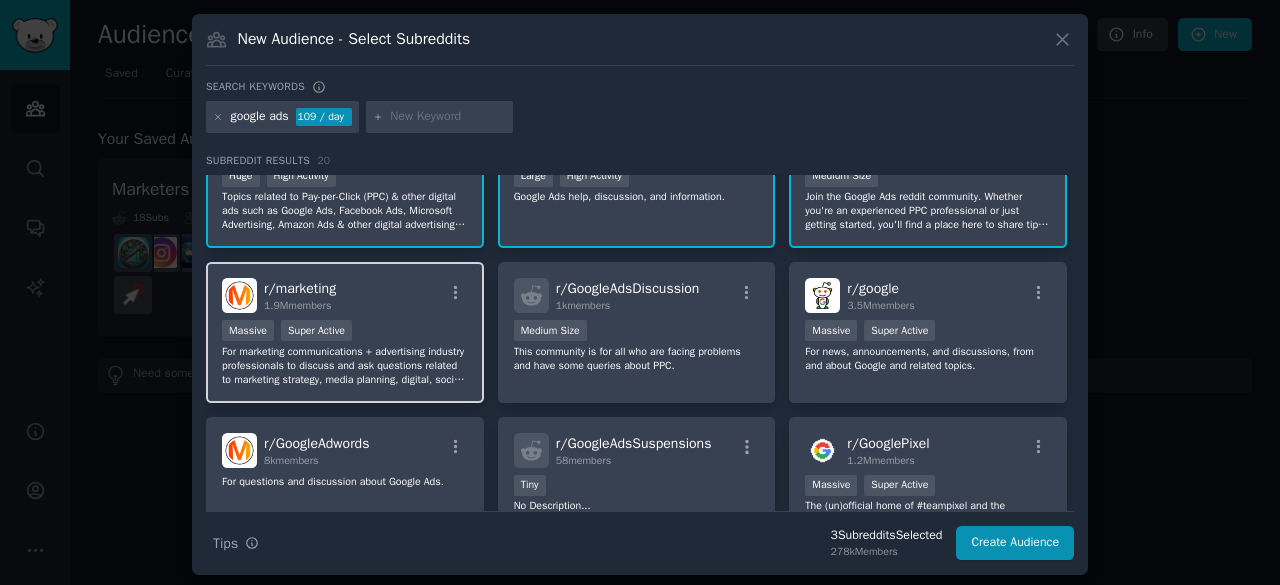 click on "r/ marketing 1.9M  members" at bounding box center (345, 295) 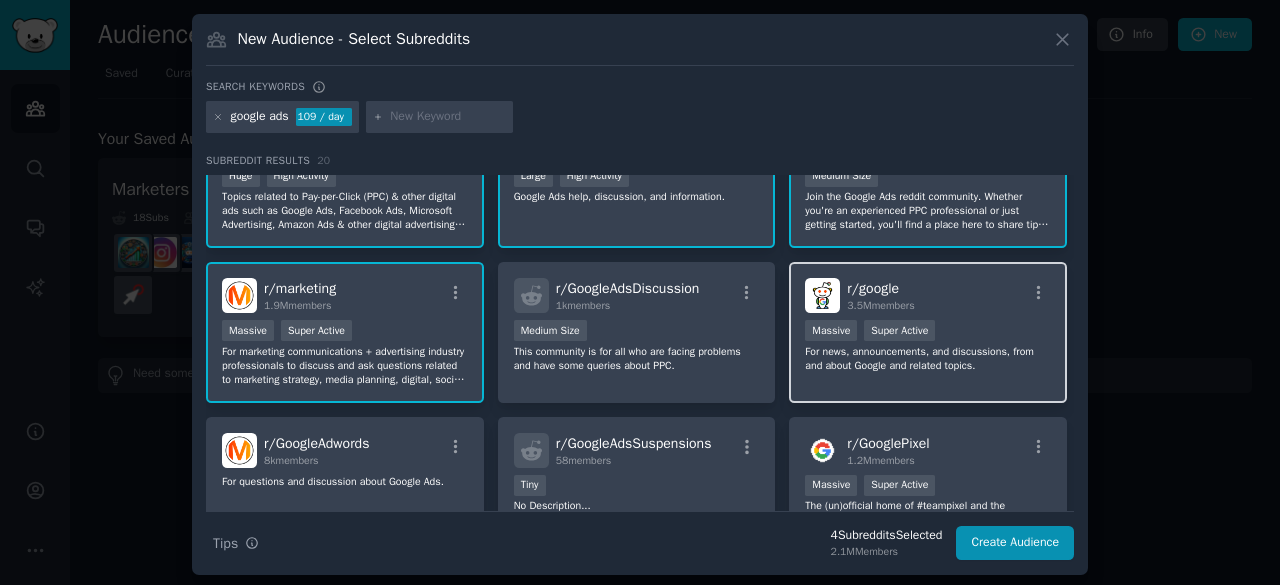 click on "r/ google 3.5M  members" at bounding box center (928, 295) 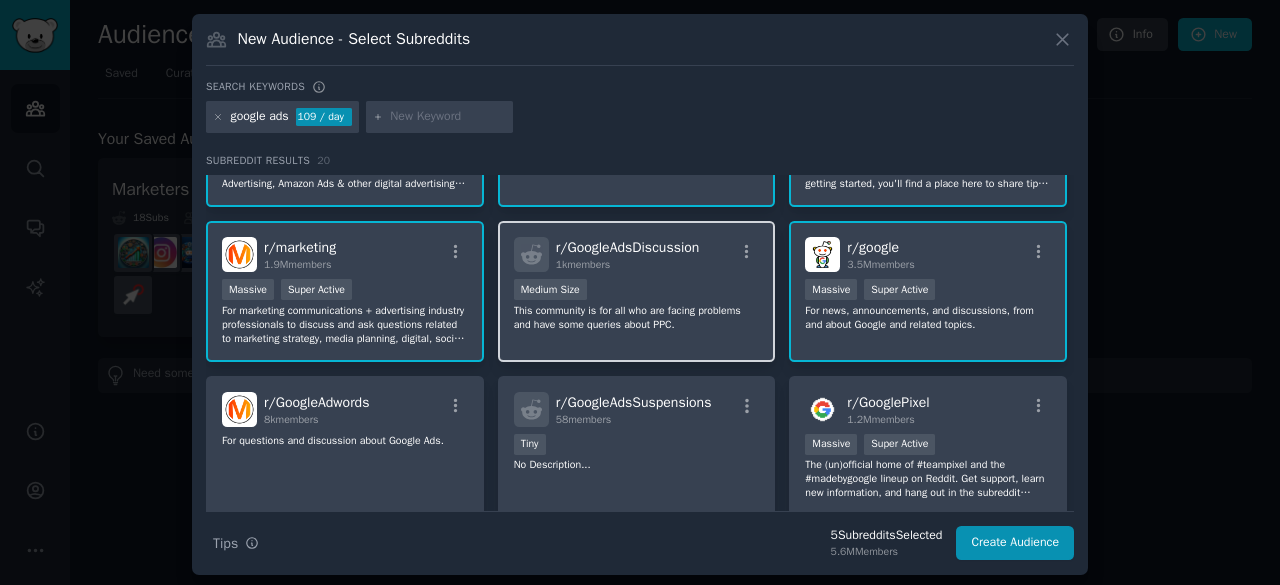 scroll, scrollTop: 111, scrollLeft: 0, axis: vertical 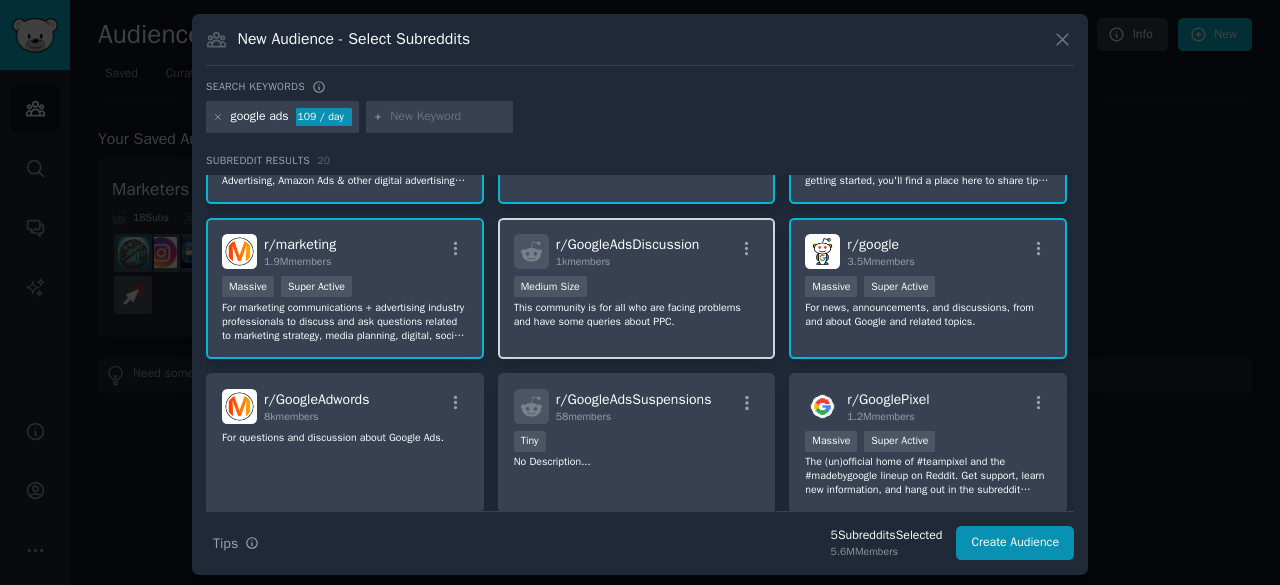 click on "1000 - 10,000 members Medium Size" at bounding box center [637, 288] 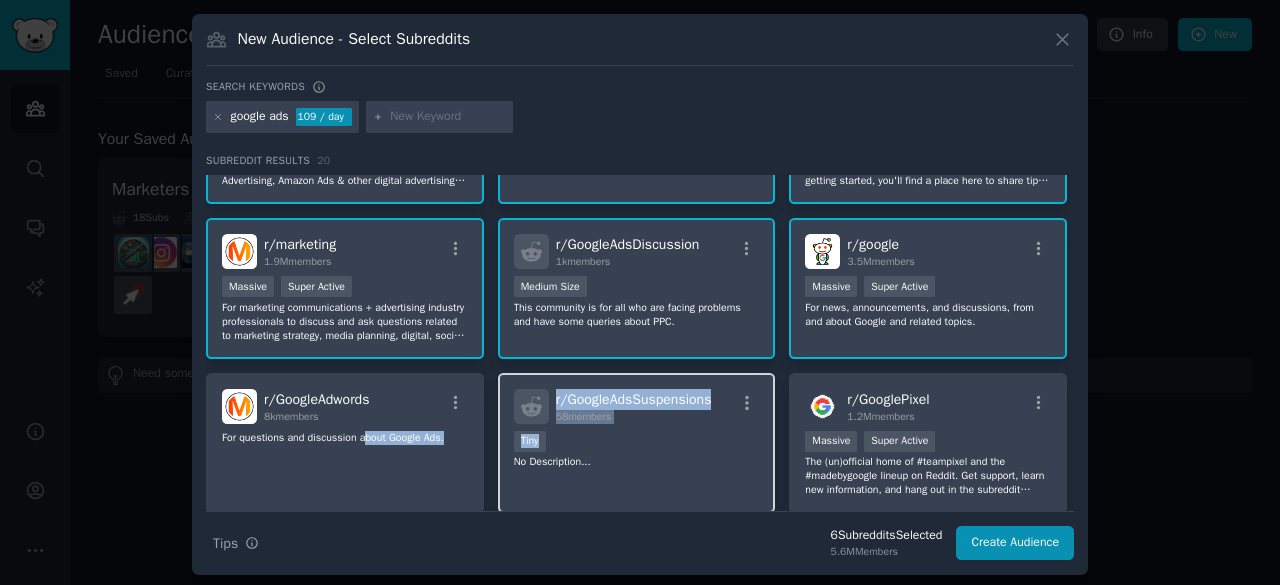 drag, startPoint x: 364, startPoint y: 434, endPoint x: 719, endPoint y: 433, distance: 355.0014 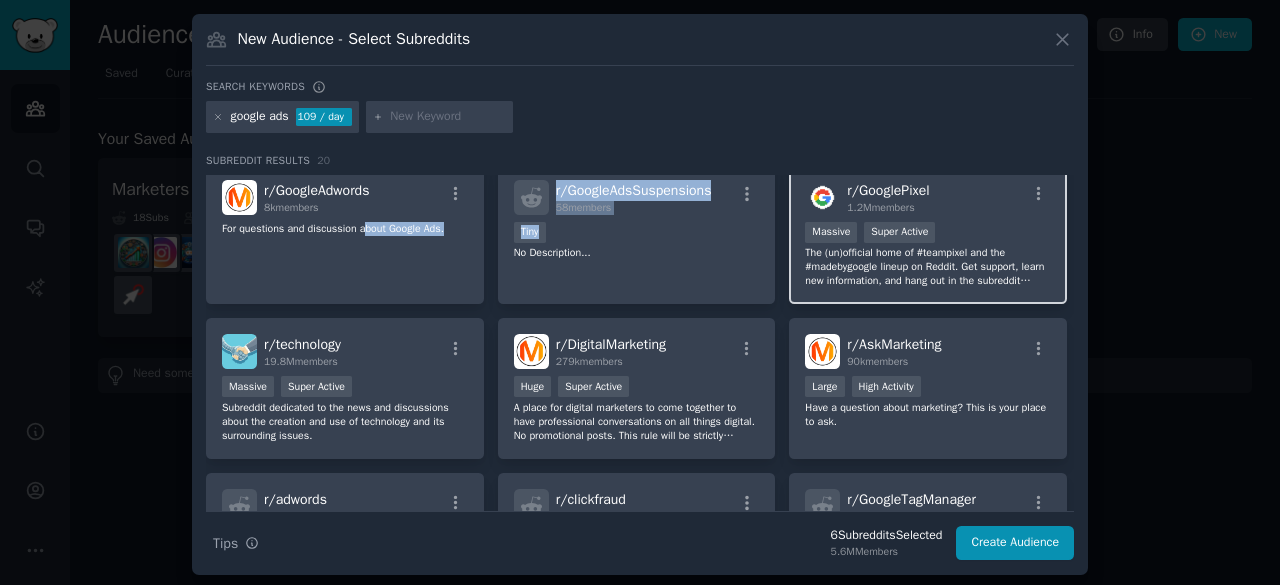 scroll, scrollTop: 321, scrollLeft: 0, axis: vertical 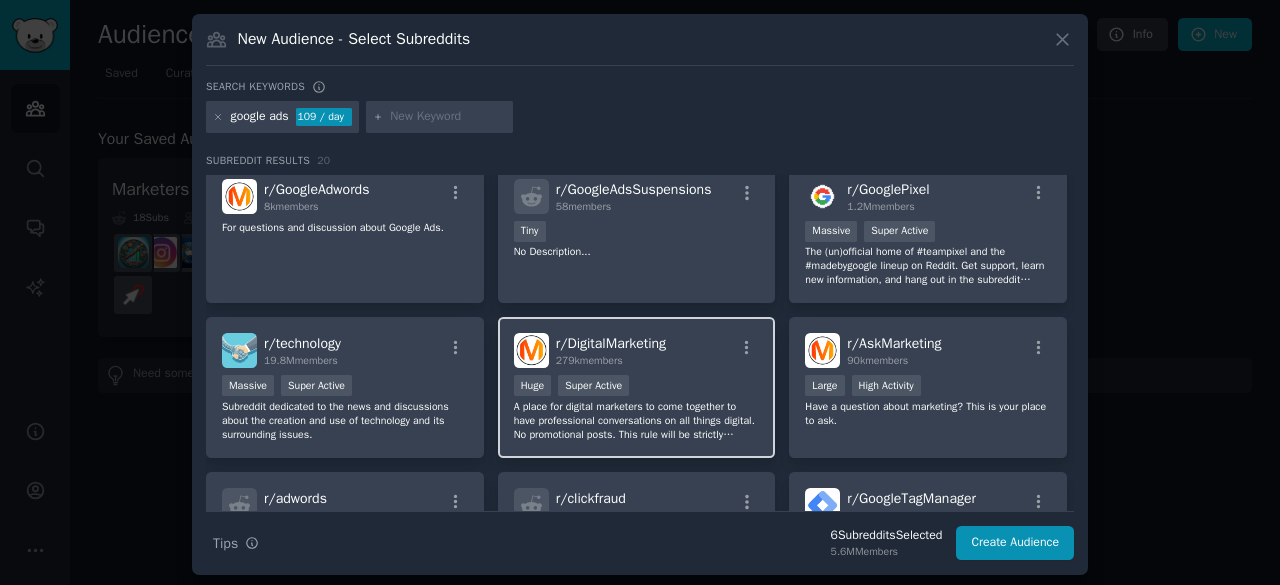 click on "279k  members" at bounding box center [611, 361] 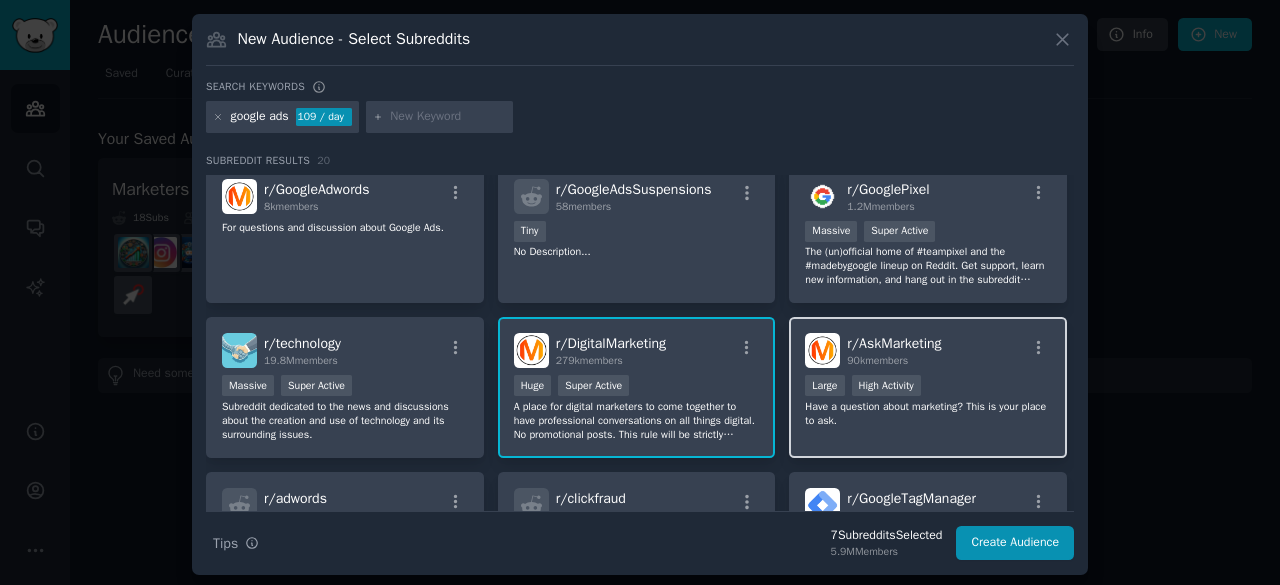 click on "90k  members" at bounding box center (877, 360) 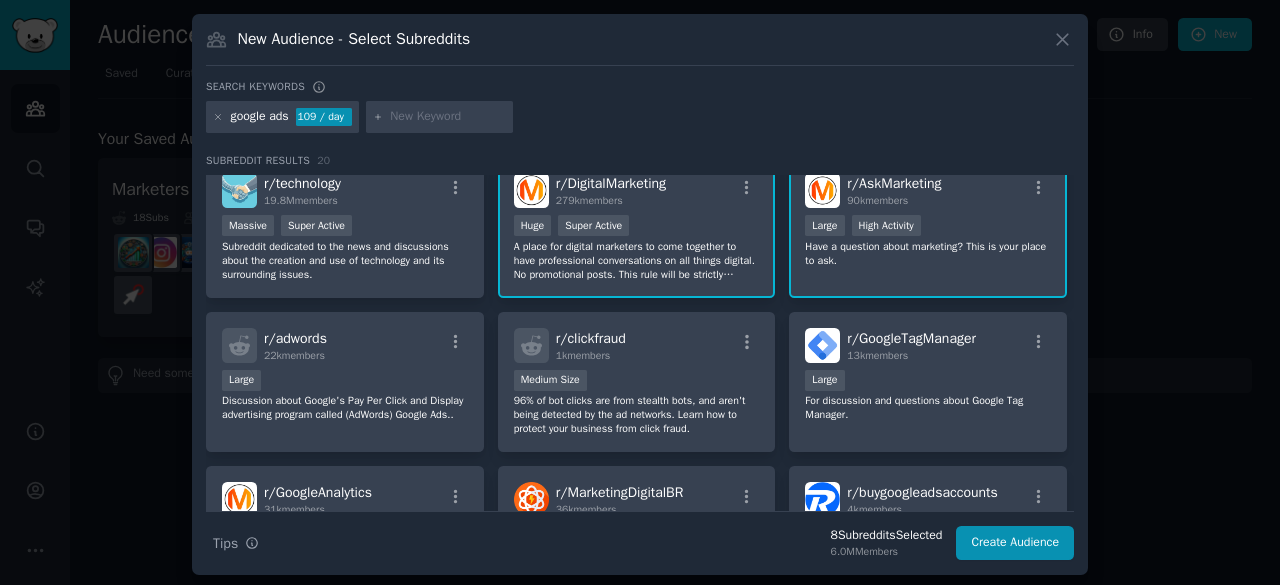 scroll, scrollTop: 489, scrollLeft: 0, axis: vertical 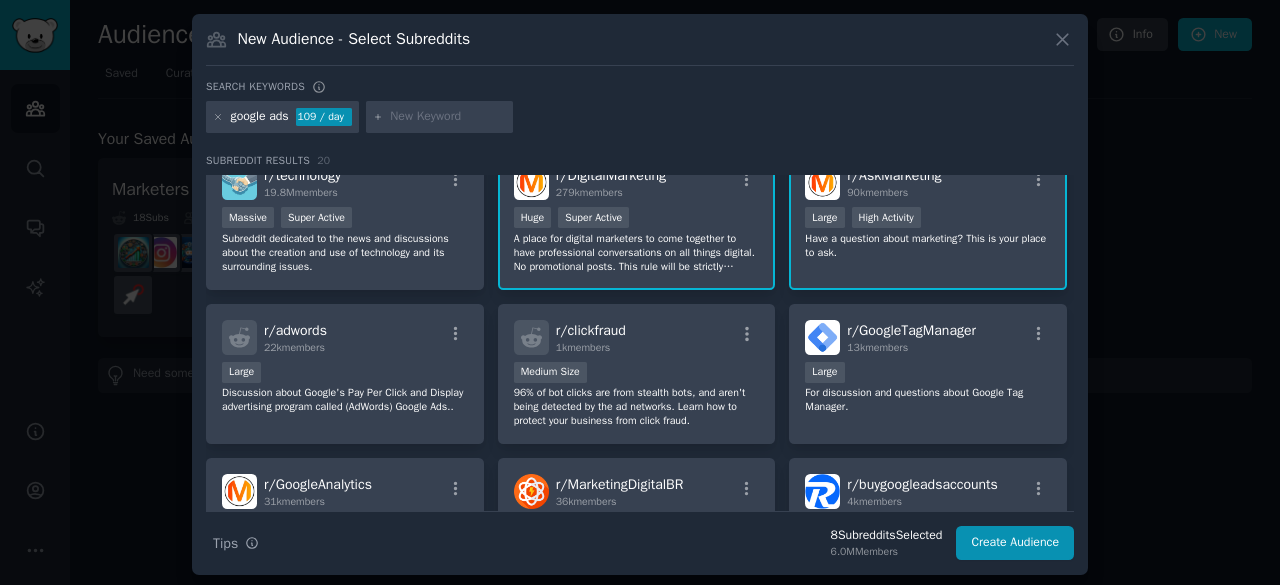 click on "r/ GoogleTagManager 13k  members Large For discussion and questions about Google Tag Manager." at bounding box center (928, 374) 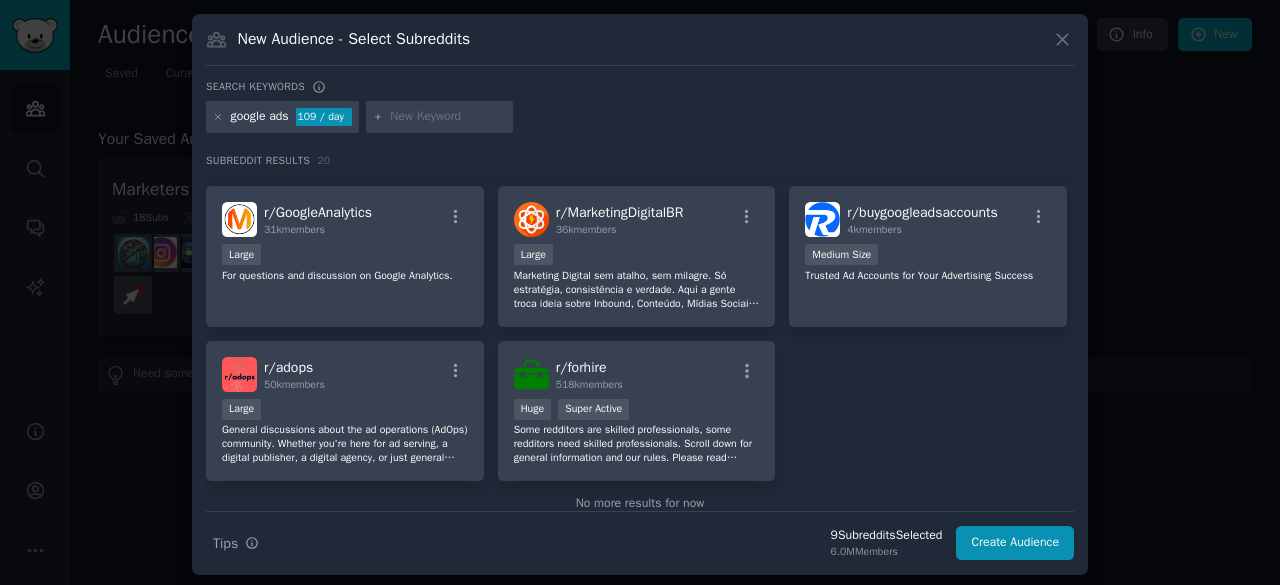 scroll, scrollTop: 801, scrollLeft: 0, axis: vertical 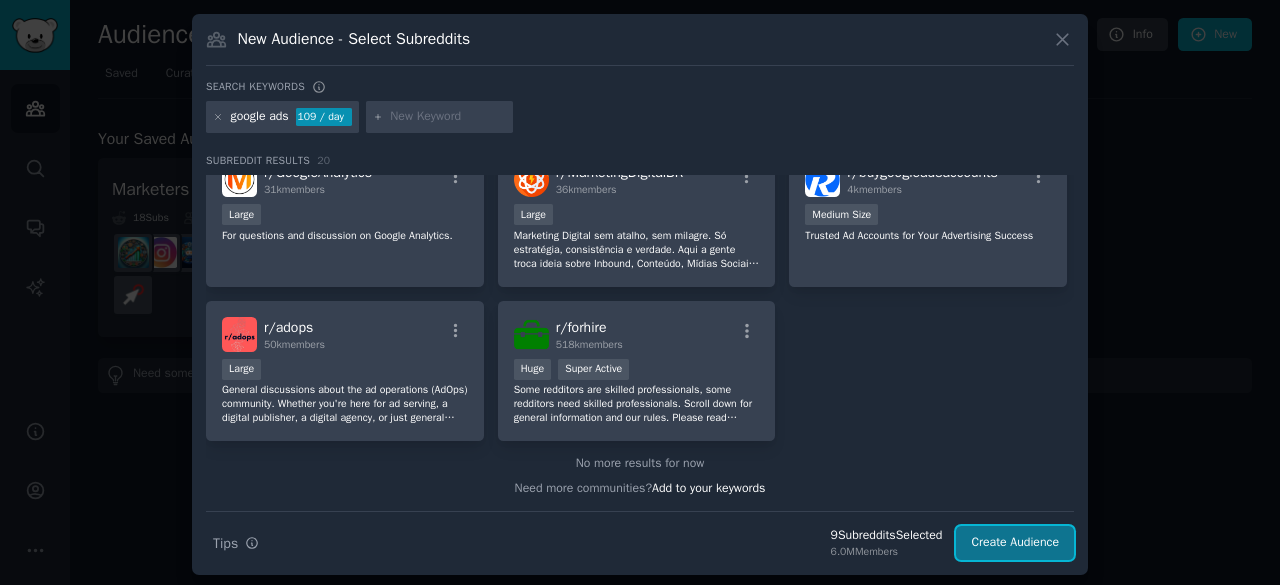 click on "Create Audience" at bounding box center (1015, 543) 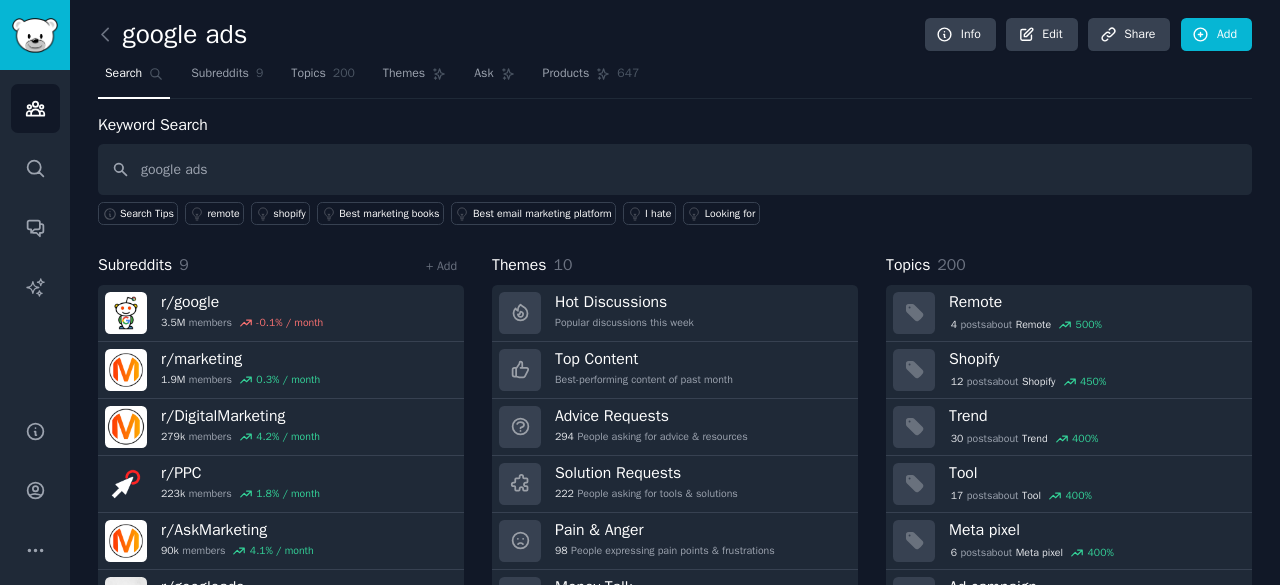 type on "google ads" 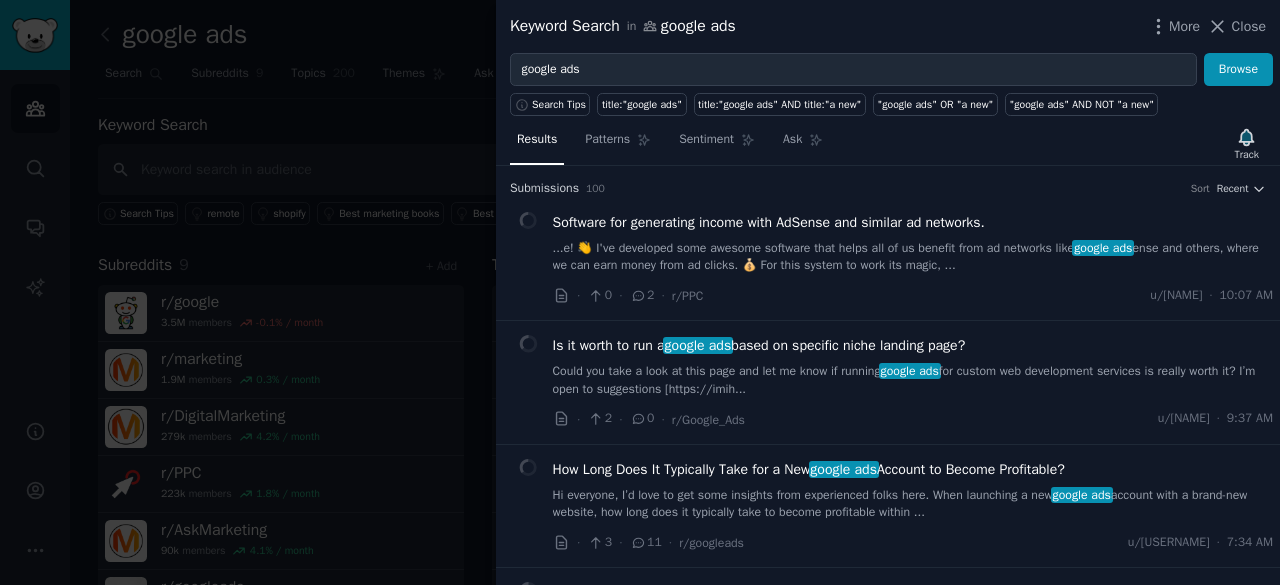 click at bounding box center (640, 292) 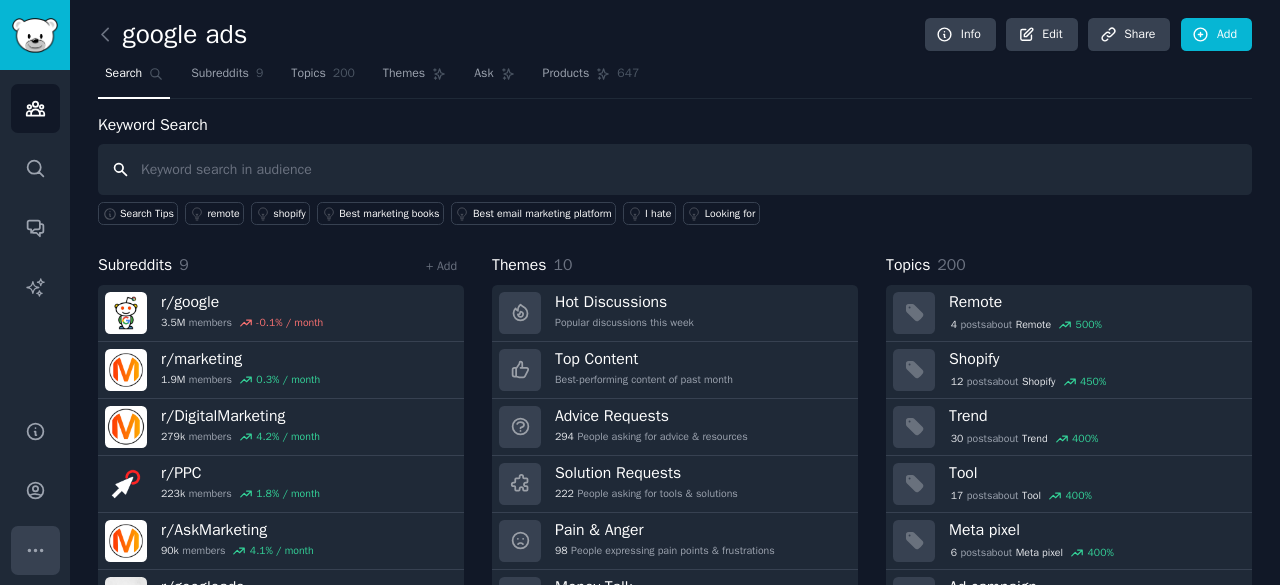 click 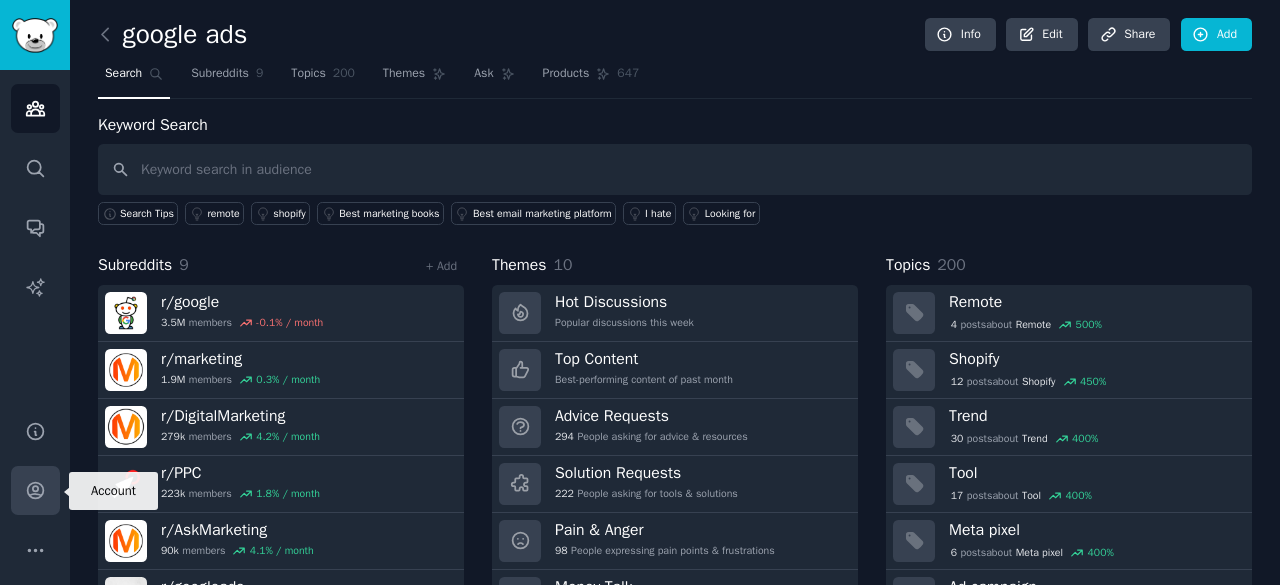 click 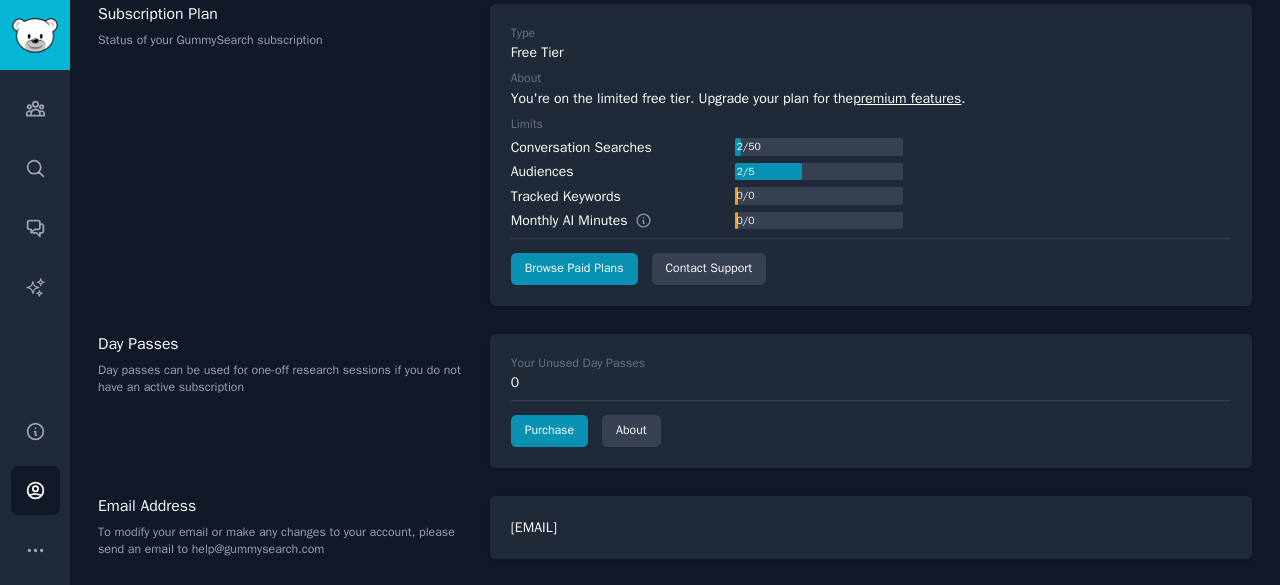 scroll, scrollTop: 0, scrollLeft: 0, axis: both 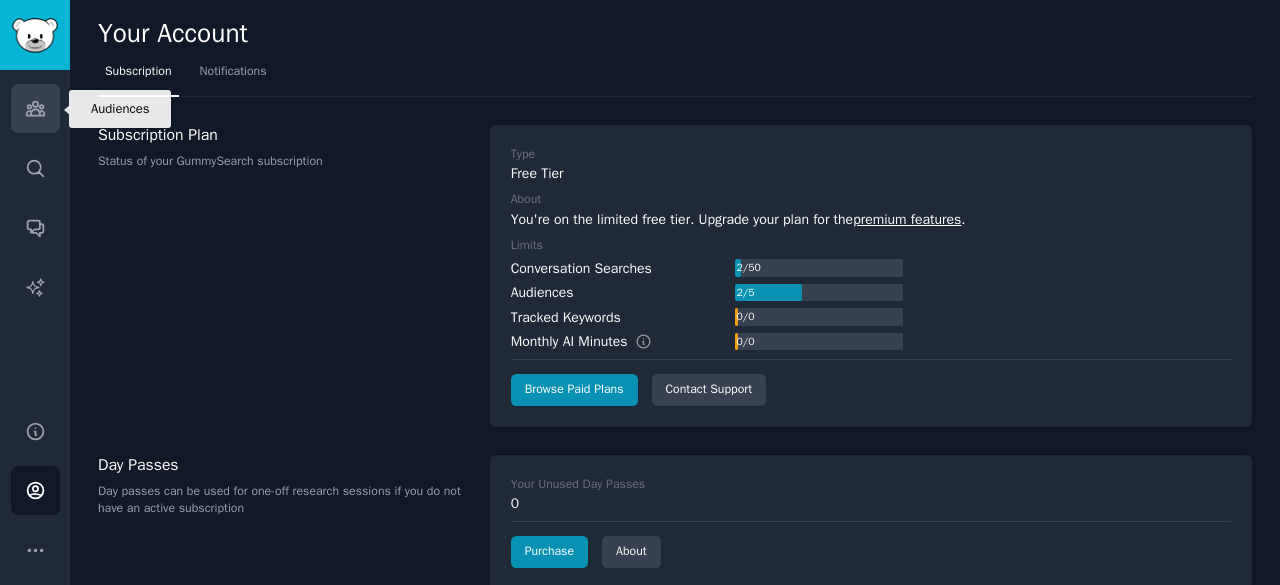 click 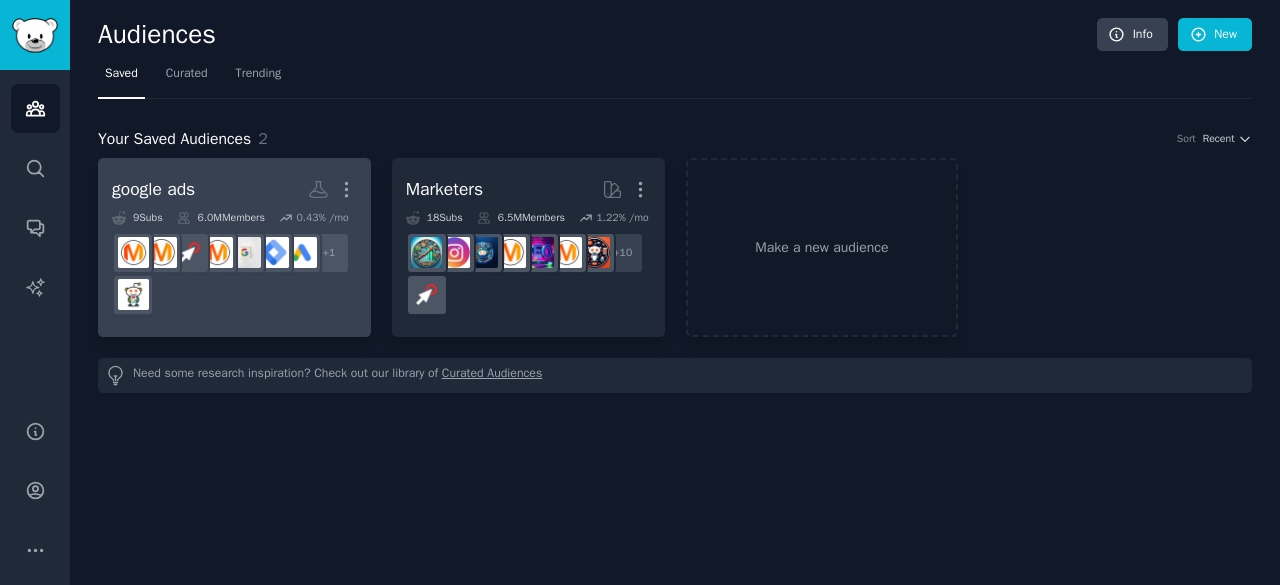 click on "google ads Custom Audience More" at bounding box center (234, 189) 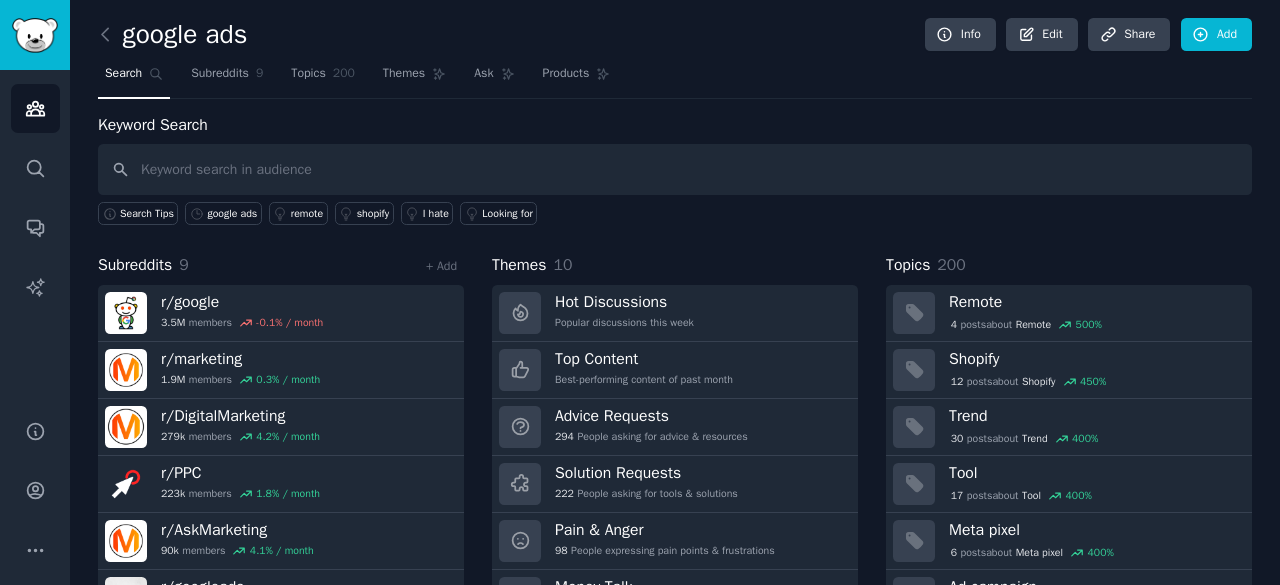 click at bounding box center [675, 169] 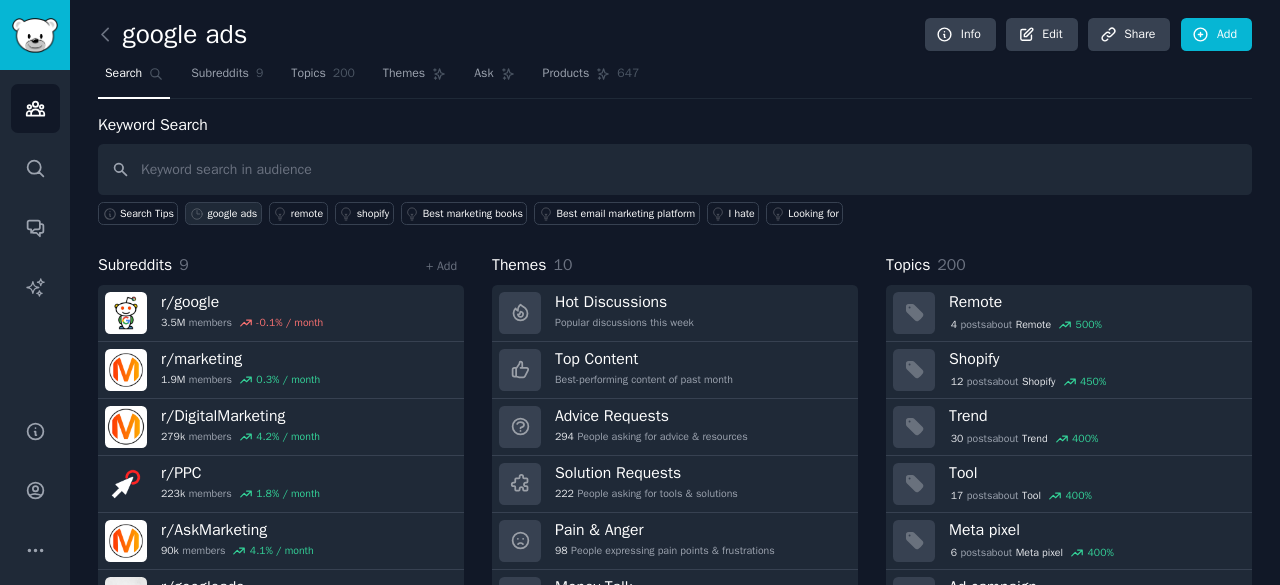 click on "google ads" at bounding box center (232, 214) 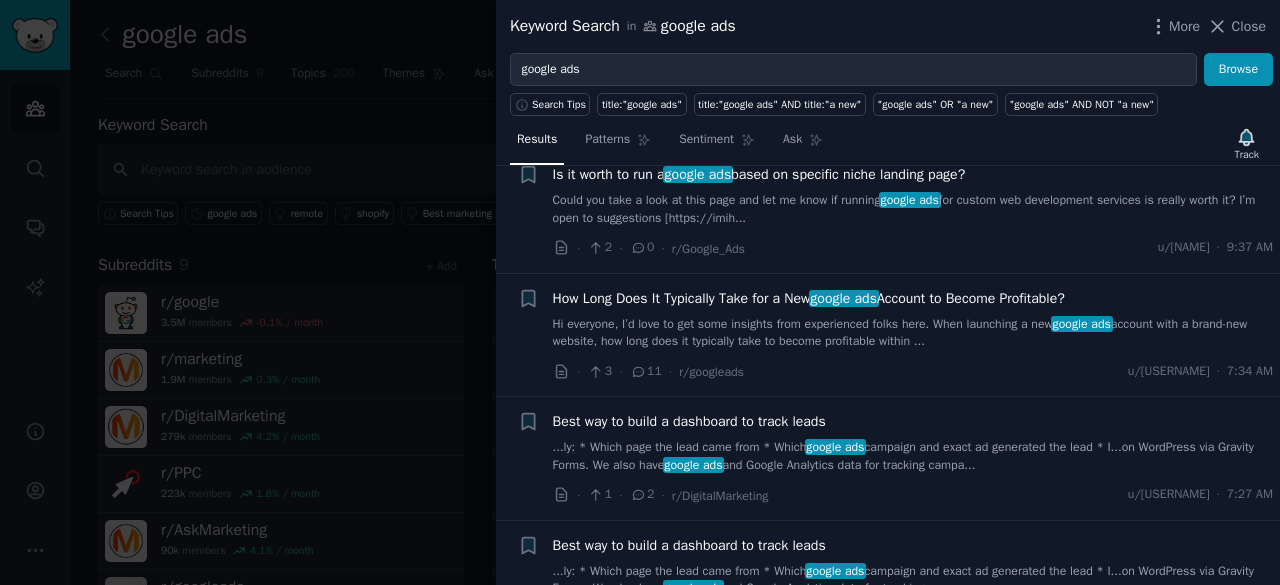 scroll, scrollTop: 175, scrollLeft: 0, axis: vertical 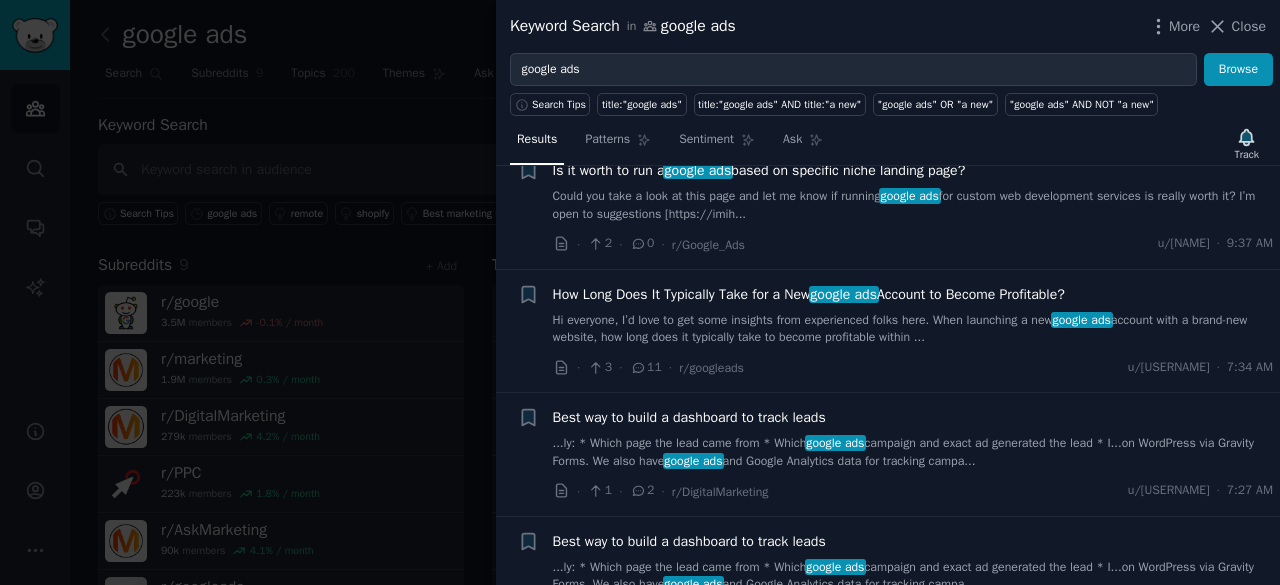 click on "How Long Does It Typically Take for a New  google ads  Account to Become Profitable?" at bounding box center [809, 294] 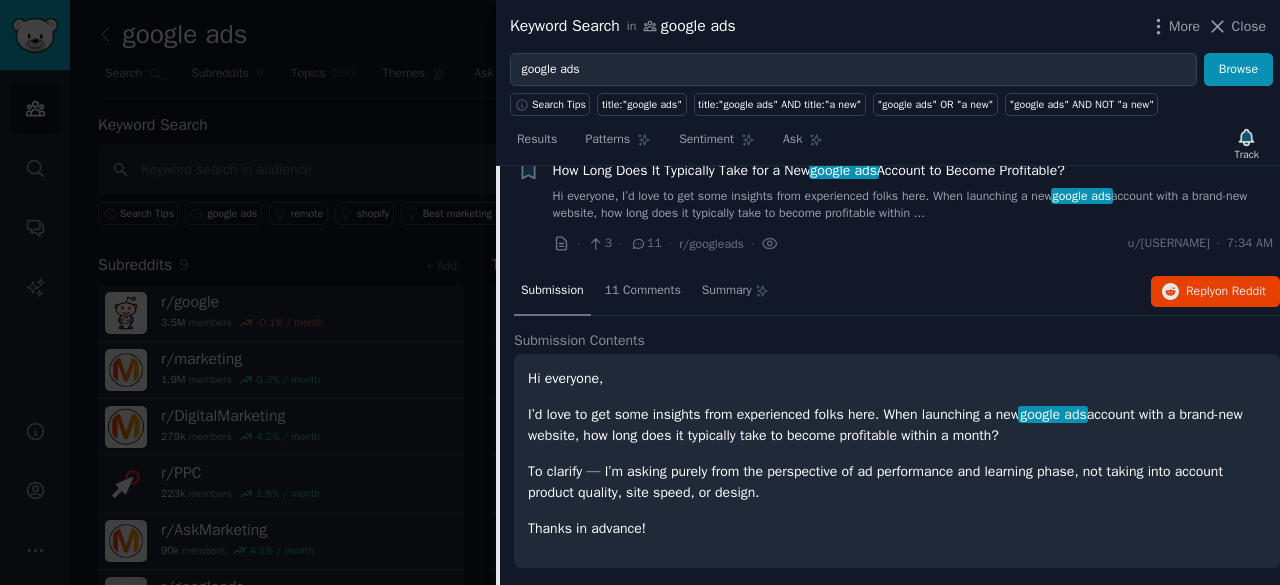 scroll, scrollTop: 295, scrollLeft: 0, axis: vertical 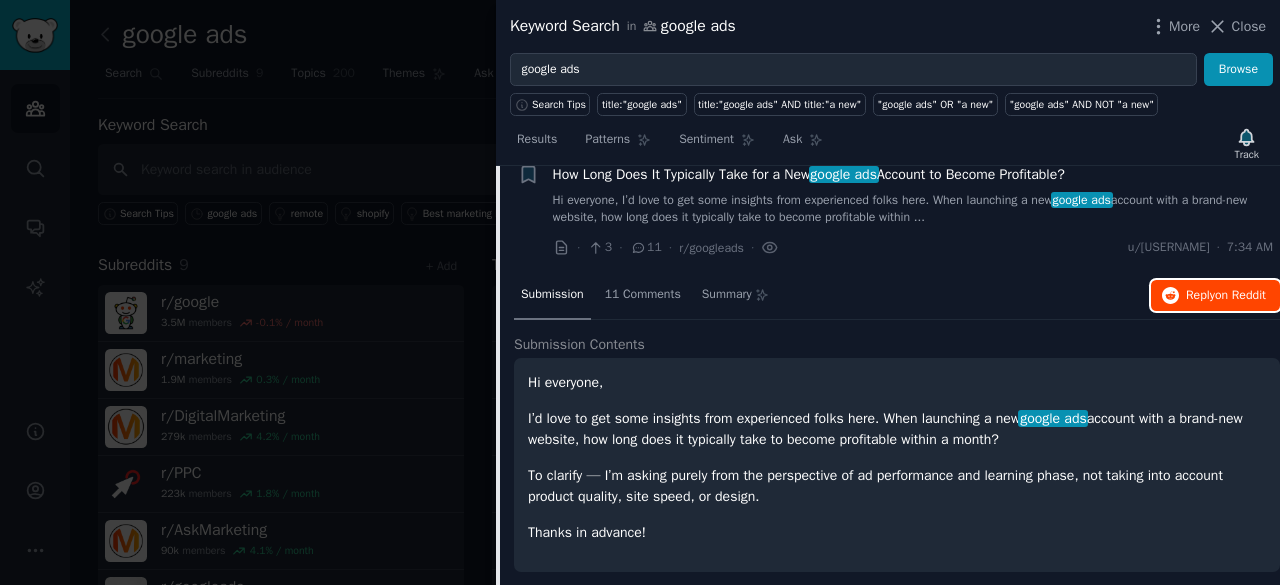 click on "on Reddit" at bounding box center [1240, 295] 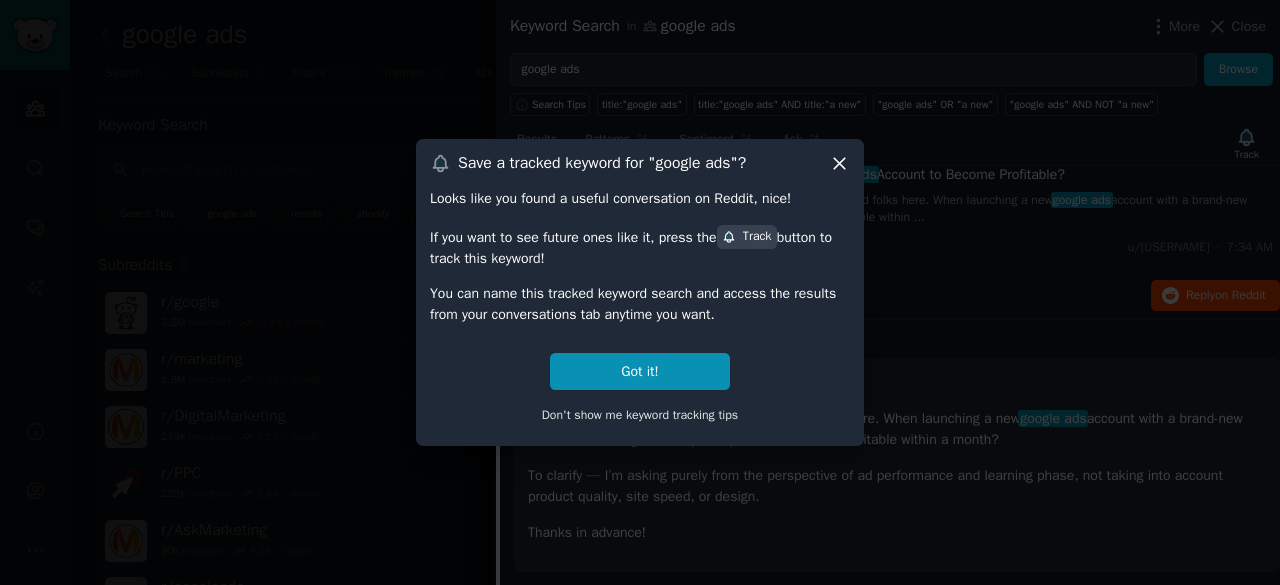 click 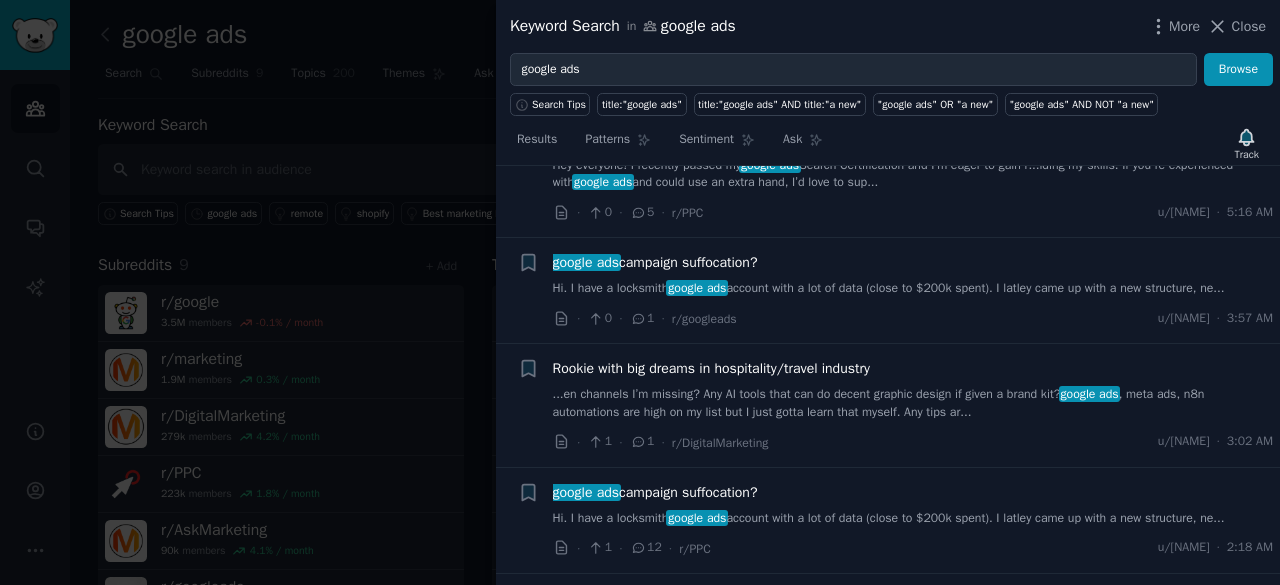 scroll, scrollTop: 1150, scrollLeft: 0, axis: vertical 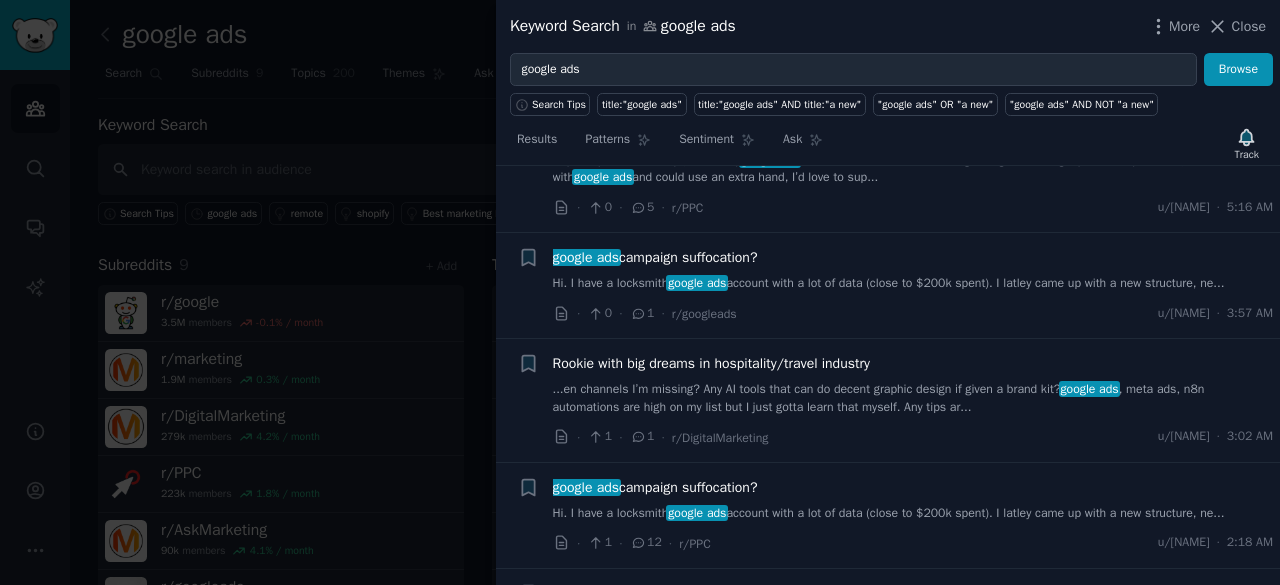 click on "Hi. I have a locksmith  google ads  account with a lot of data (close to $200k spent).
I latley came up with a new structure, ne..." at bounding box center (913, 284) 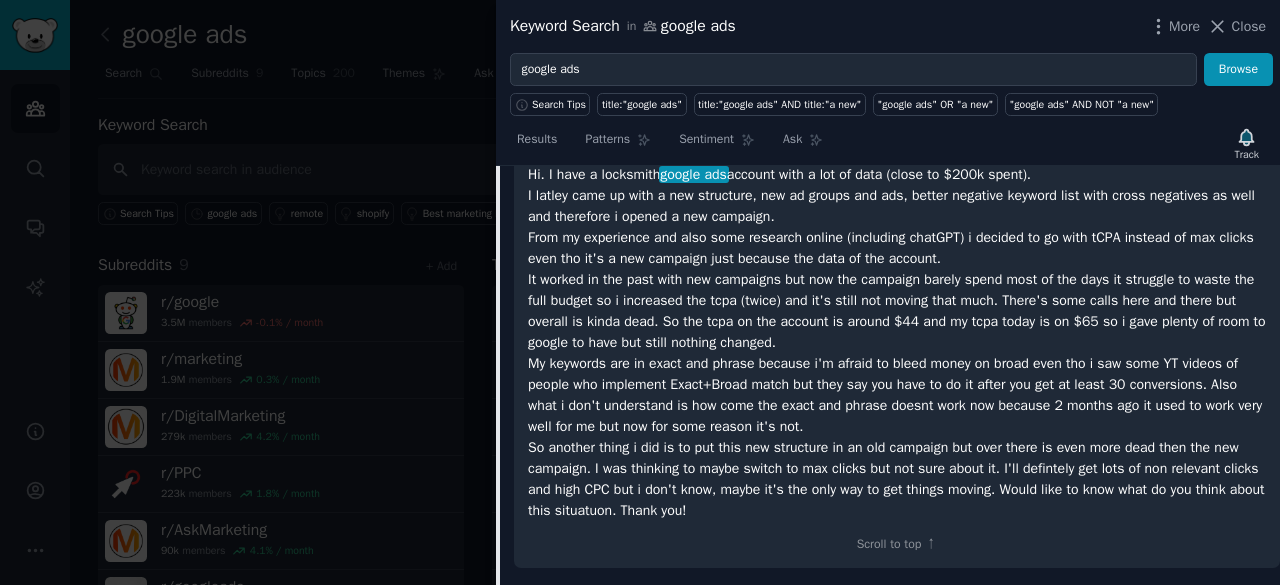 scroll, scrollTop: 1106, scrollLeft: 0, axis: vertical 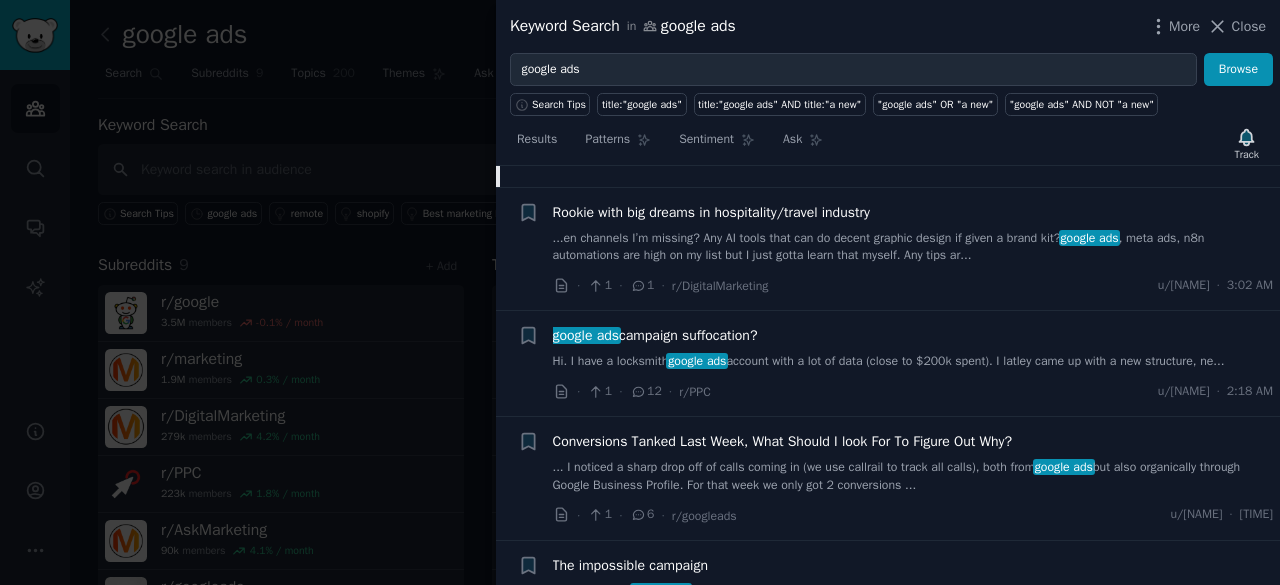 click on "Hi. I have a locksmith  google ads  account with a lot of data (close to $200k spent).
I latley came up with a new structure, ne..." at bounding box center [913, 362] 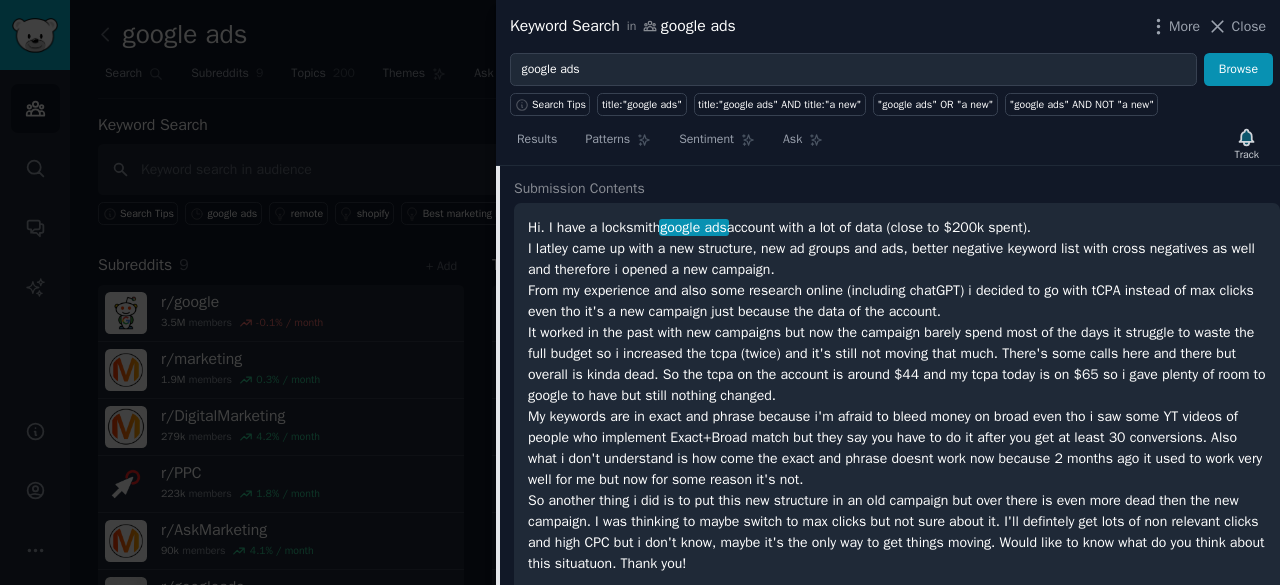 scroll, scrollTop: 1282, scrollLeft: 0, axis: vertical 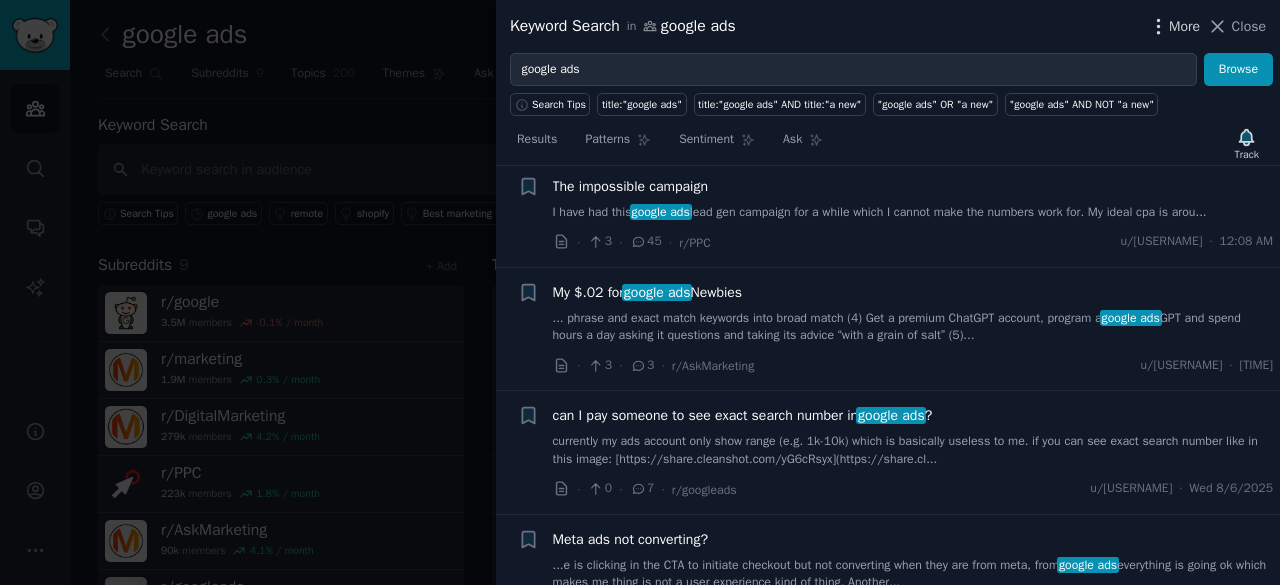 click 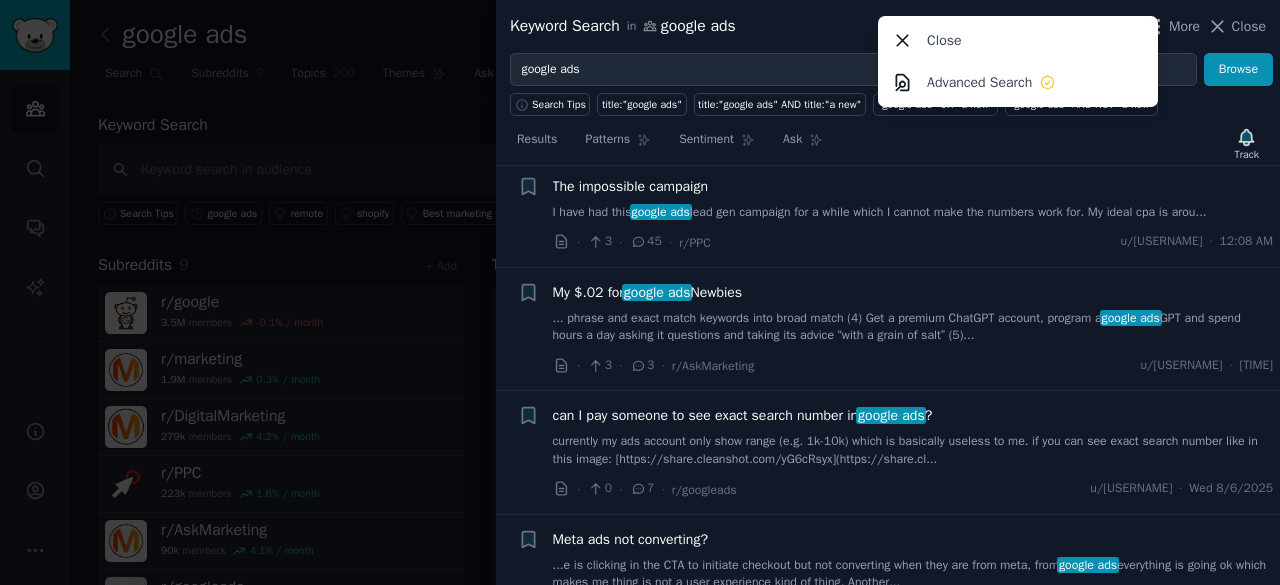click on "Results Patterns Sentiment Ask Track" at bounding box center (888, 144) 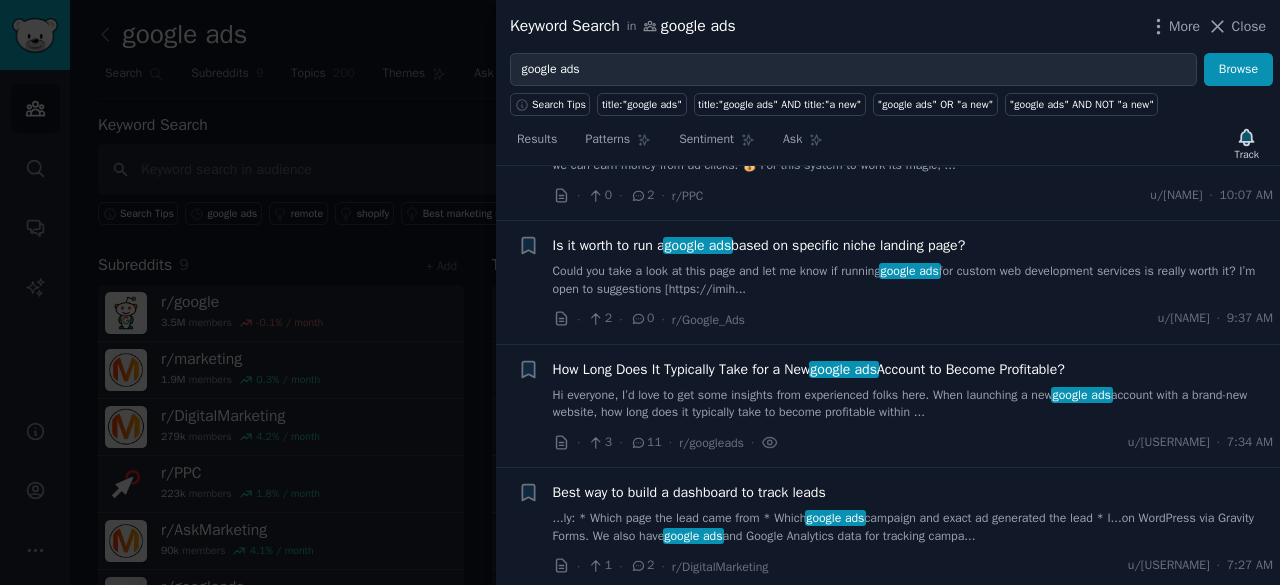 scroll, scrollTop: 0, scrollLeft: 0, axis: both 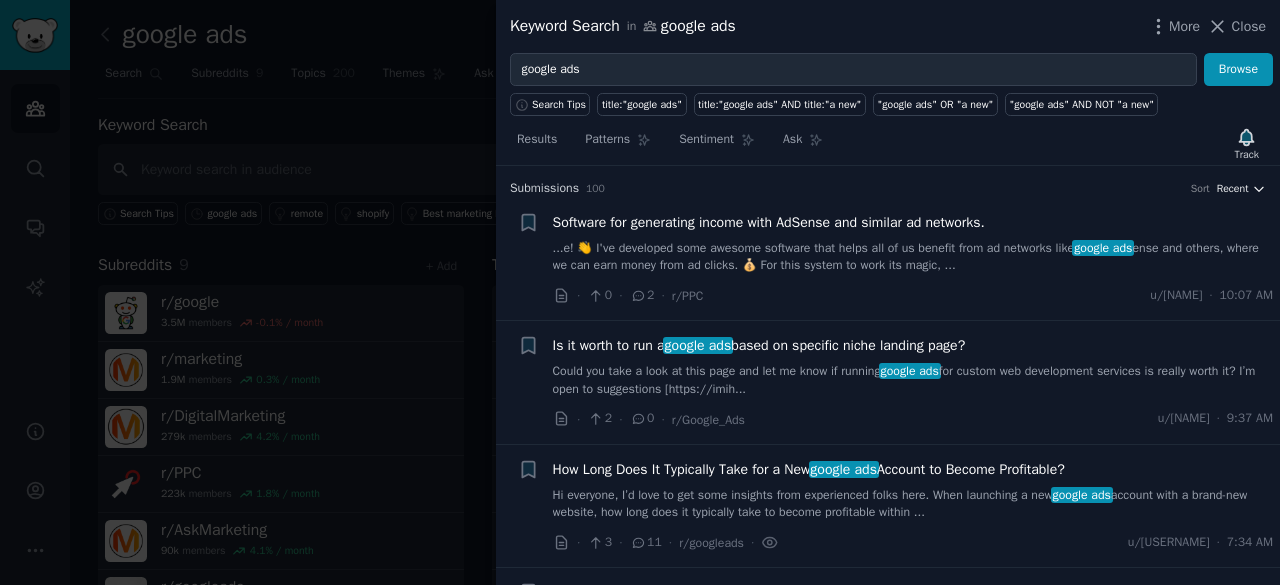 click on "Recent" at bounding box center [1233, 189] 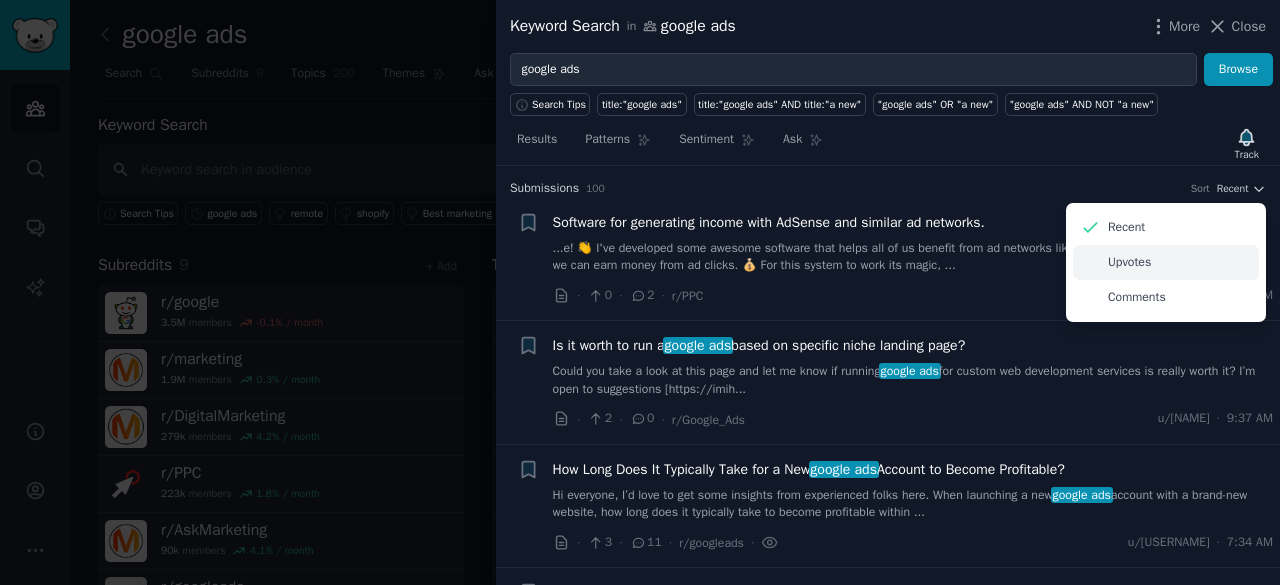 click on "Upvotes" at bounding box center [1166, 262] 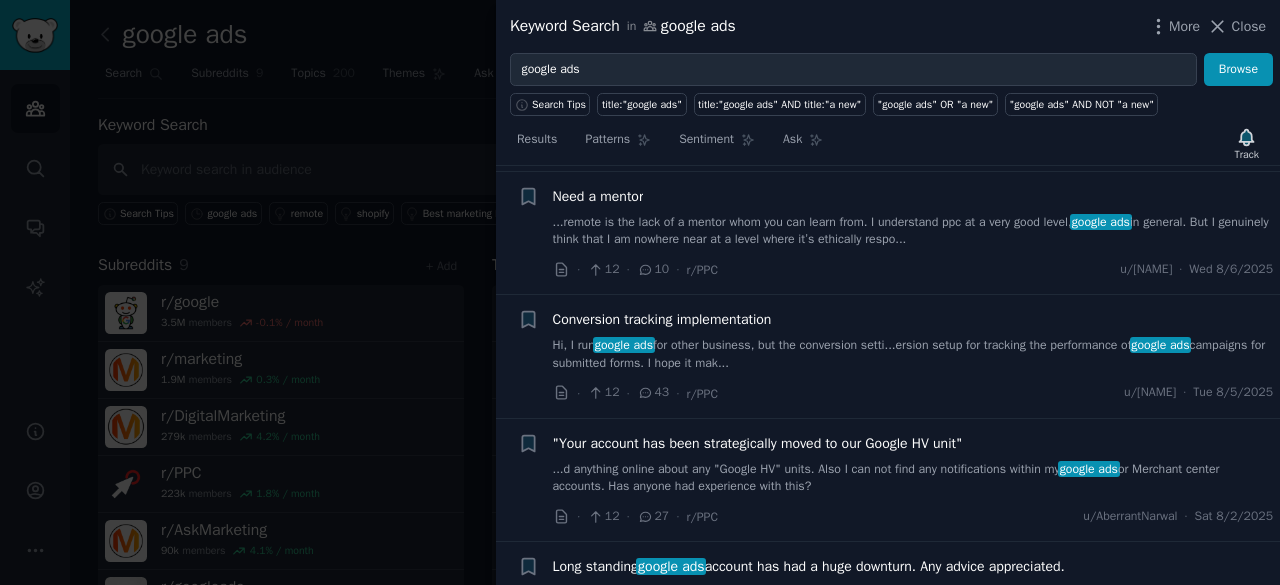 scroll, scrollTop: 274, scrollLeft: 0, axis: vertical 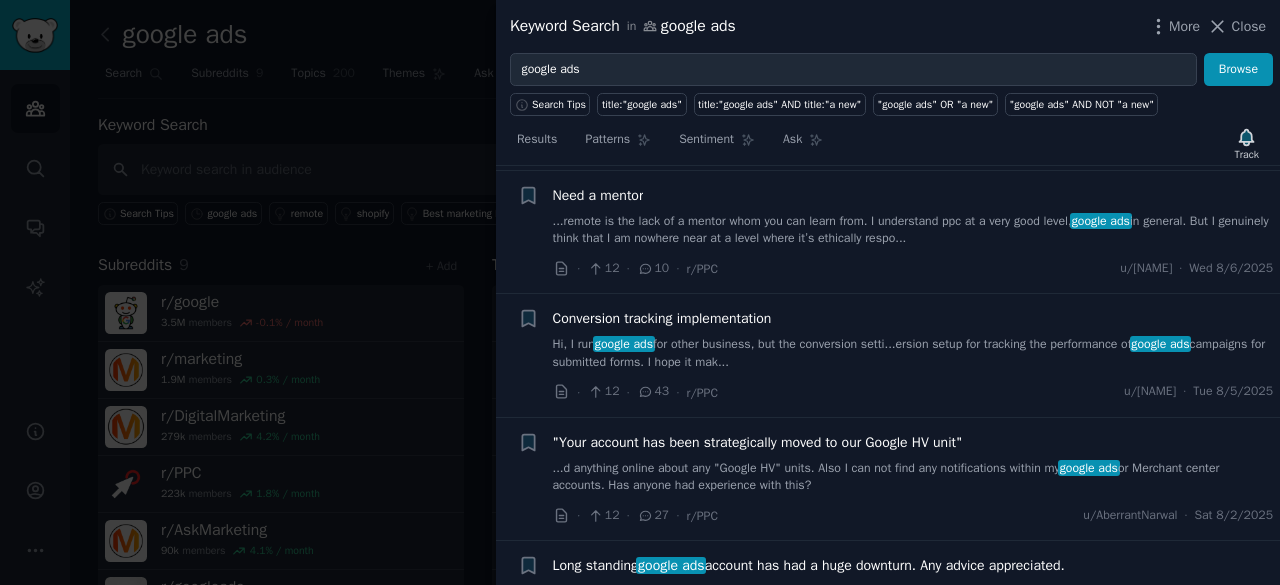 click on "Hi,
I run  google ads  for other business, but the conversion setti...ersion setup for tracking the performance of  google ads  campaigns for submitted forms. I hope it mak..." at bounding box center (913, 353) 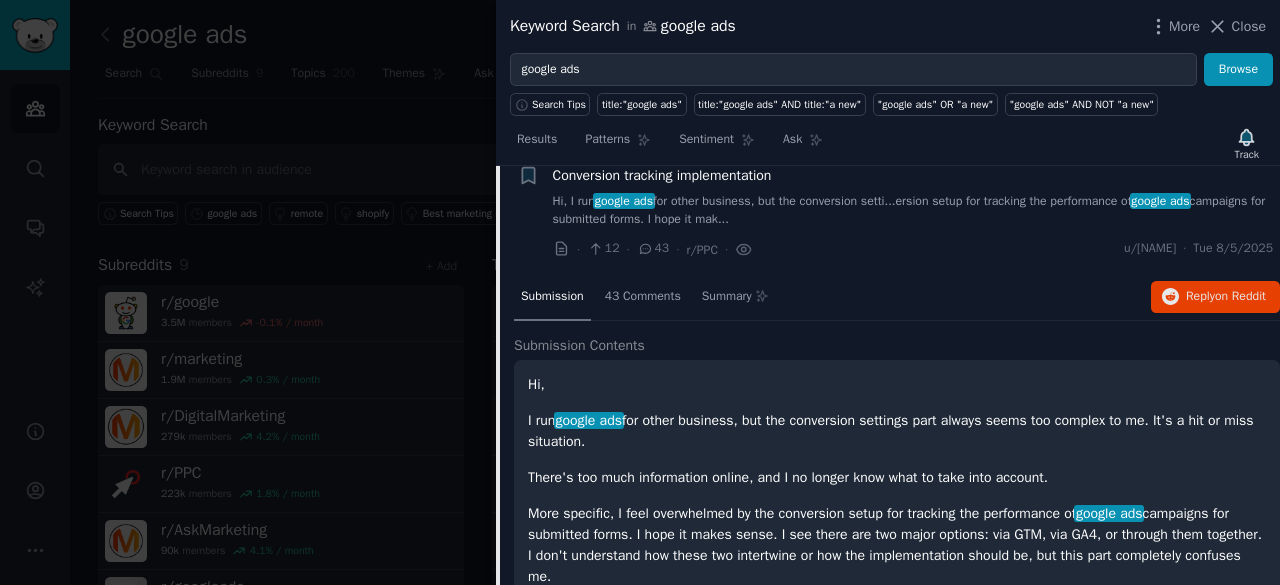scroll, scrollTop: 426, scrollLeft: 0, axis: vertical 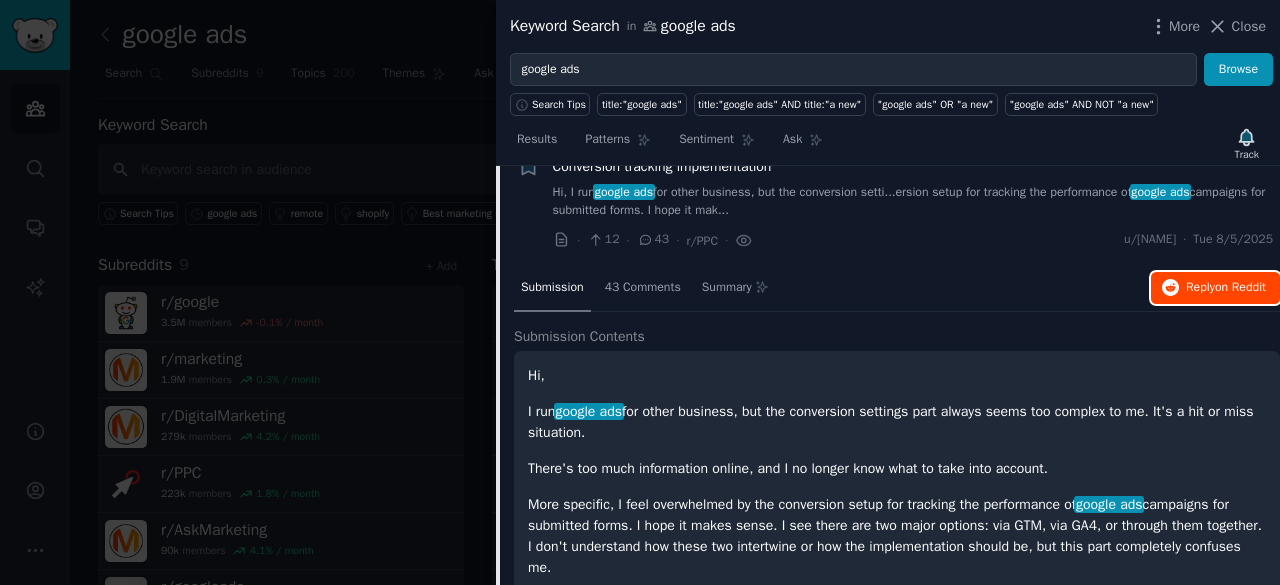 click on "Reply  on Reddit" at bounding box center [1215, 288] 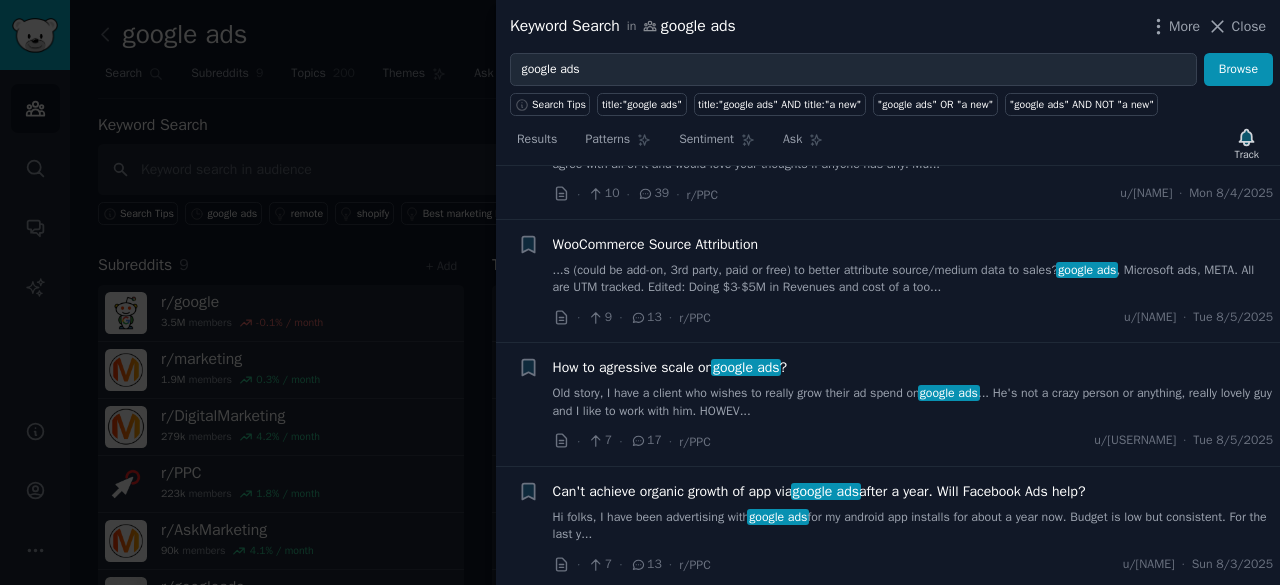 scroll, scrollTop: 1179, scrollLeft: 0, axis: vertical 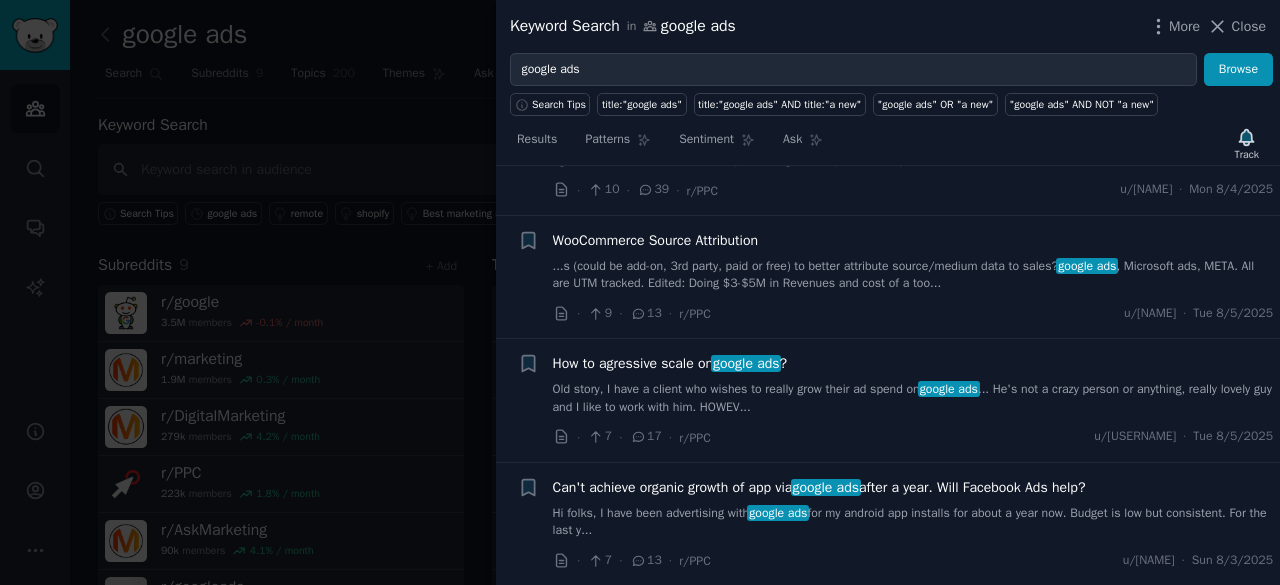 click on "Old story, I have a client who wishes to really grow their ad spend on google ads ...
He's not a crazy person or anything, really lovely guy and I like to work with him. HOWEV..." at bounding box center [913, 398] 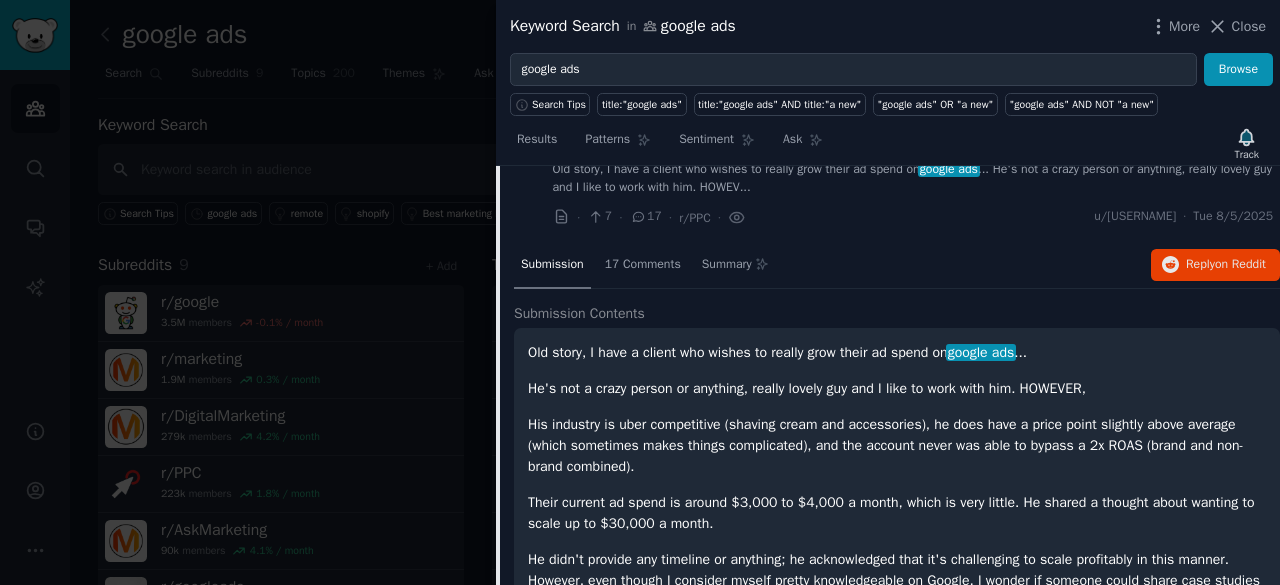 scroll, scrollTop: 939, scrollLeft: 0, axis: vertical 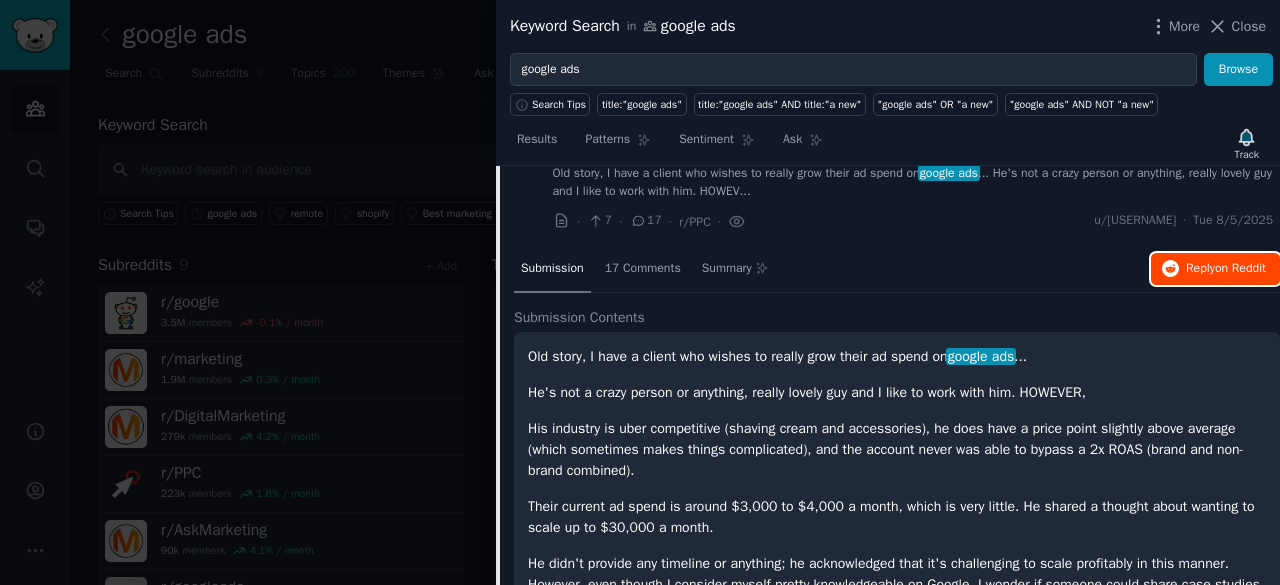 click on "on Reddit" at bounding box center [1240, 268] 